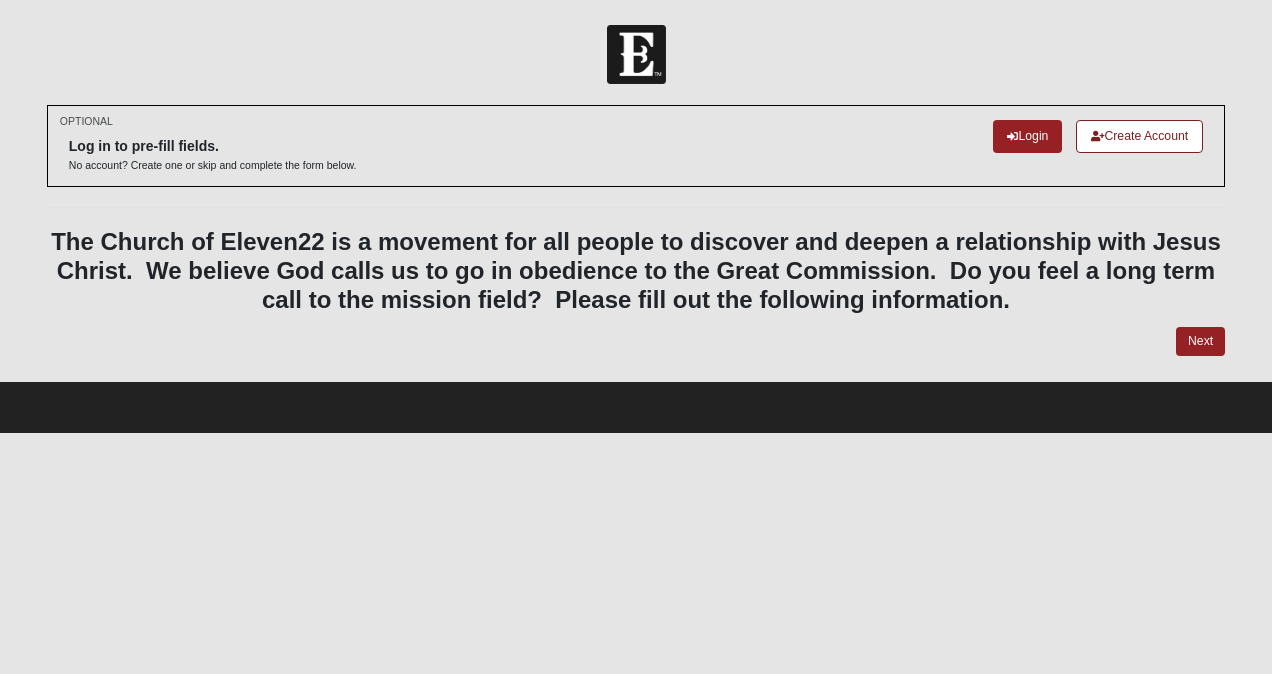 scroll, scrollTop: 0, scrollLeft: 0, axis: both 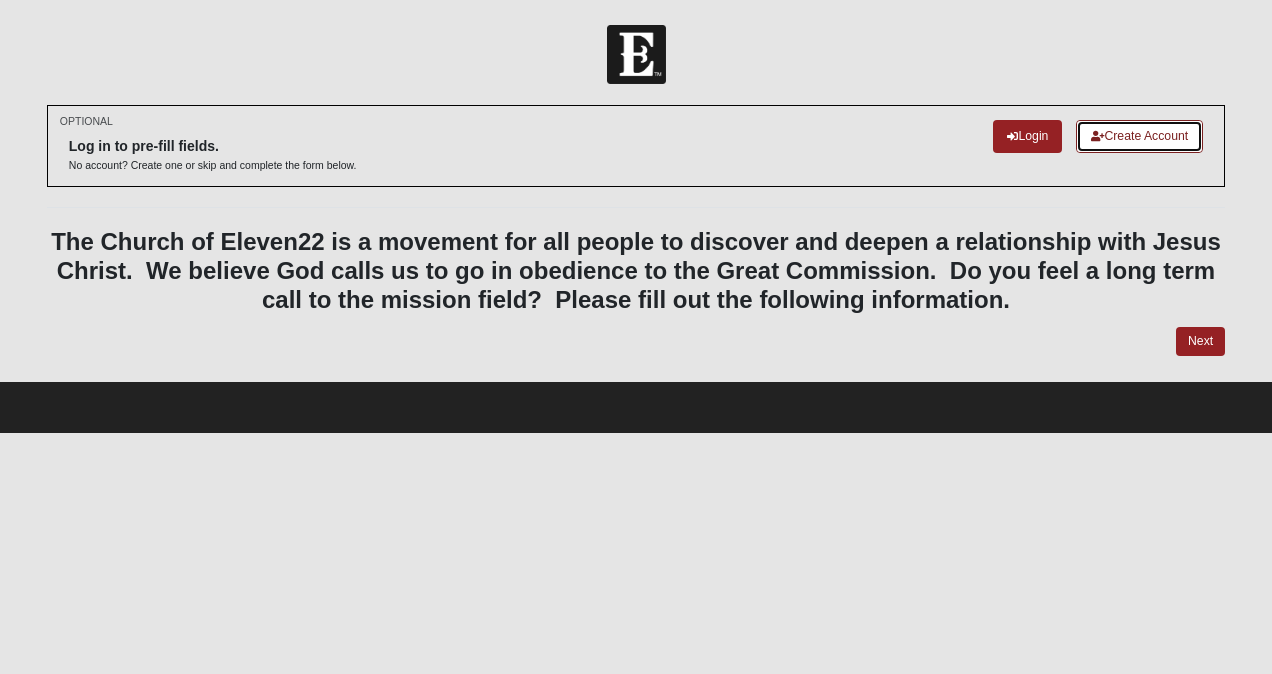 click on "Create Account" at bounding box center [1139, 136] 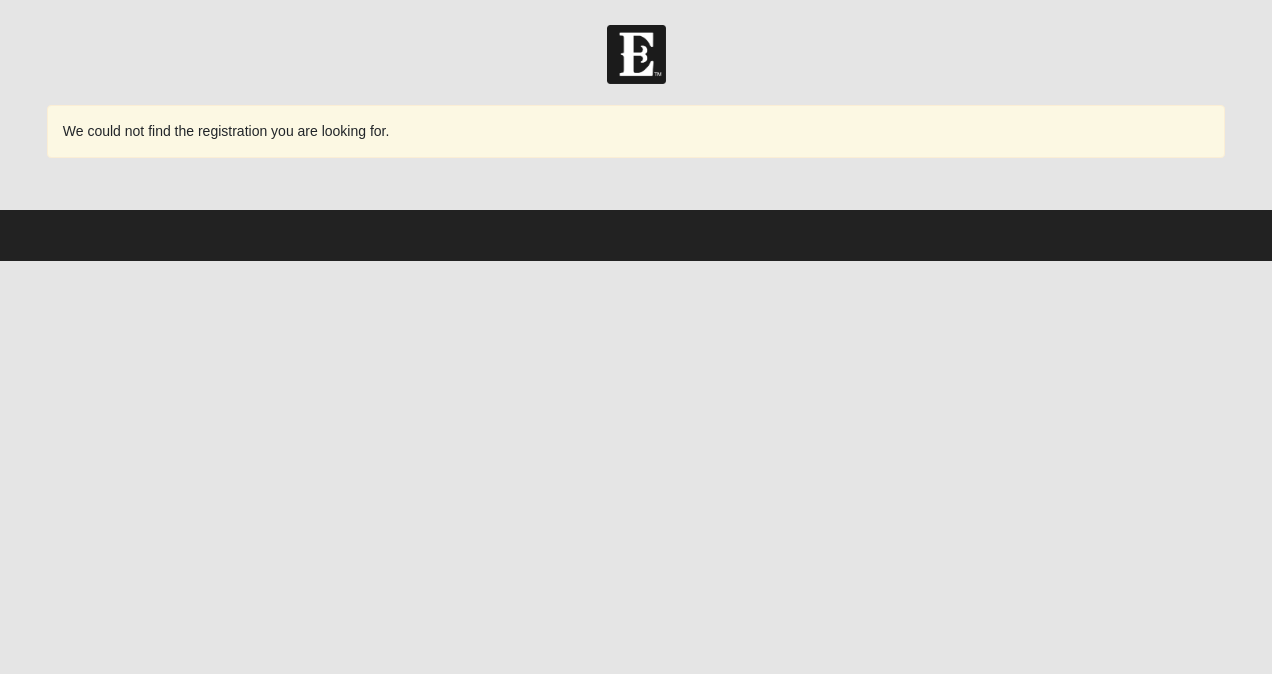 scroll, scrollTop: 0, scrollLeft: 0, axis: both 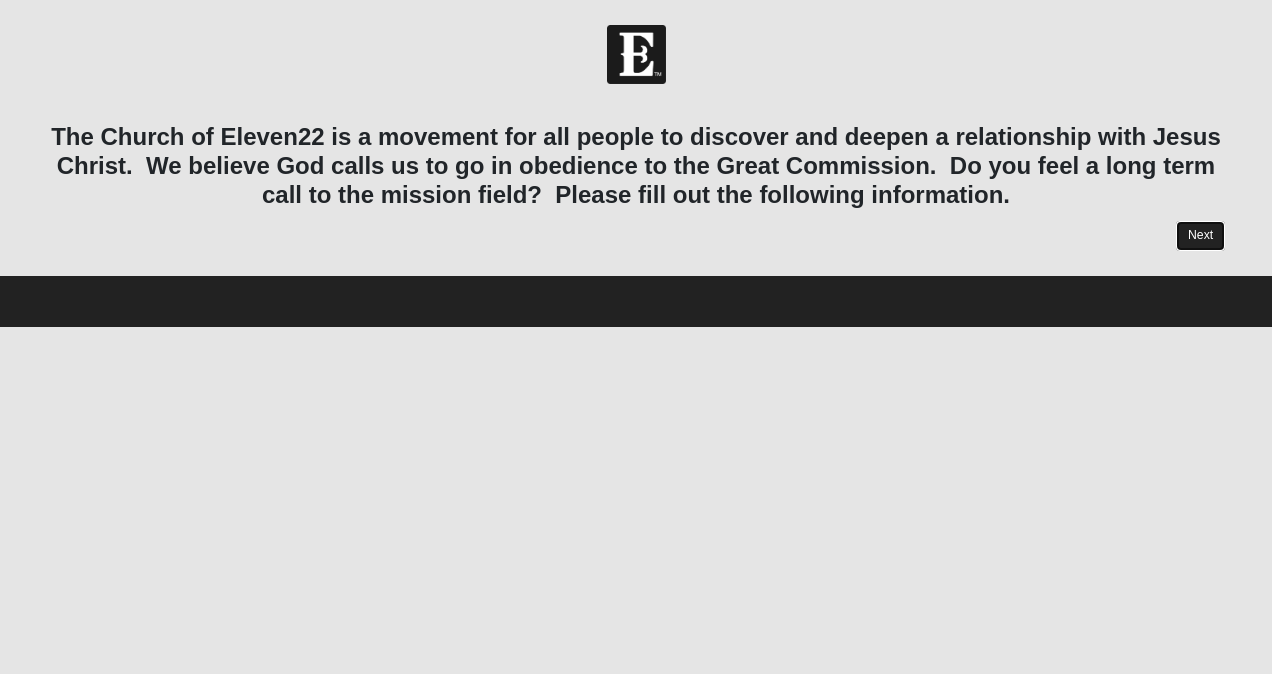 click on "Next" at bounding box center (1200, 235) 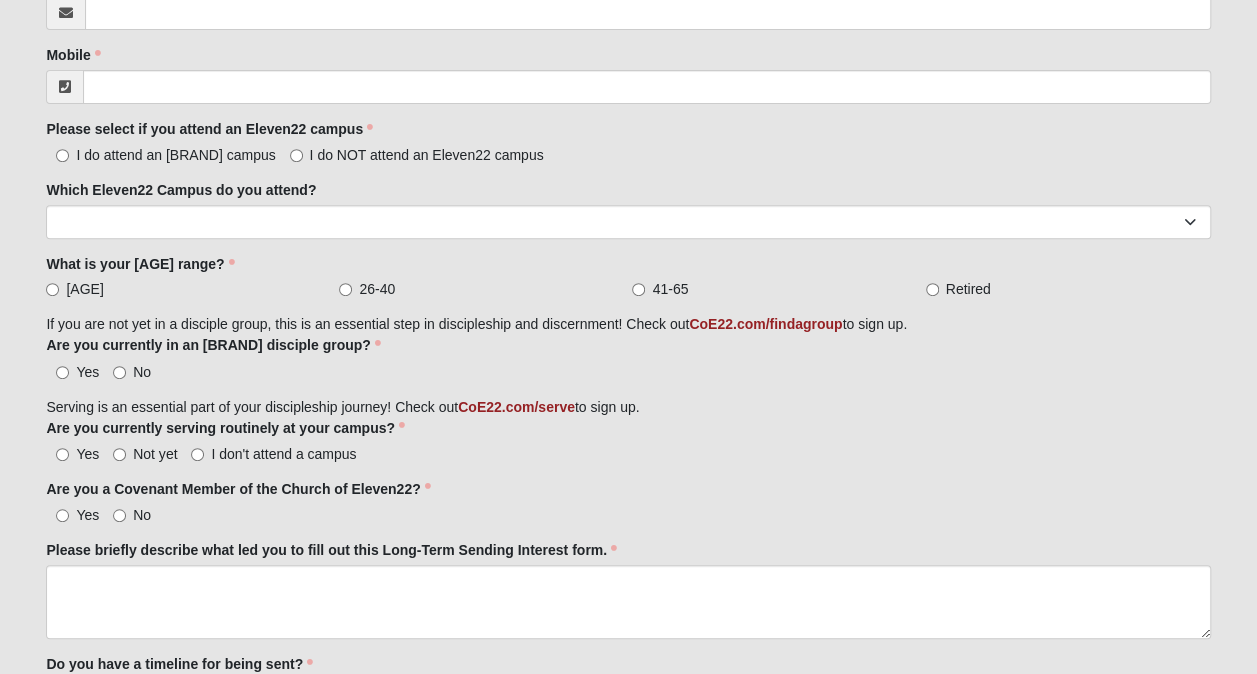 scroll, scrollTop: 333, scrollLeft: 0, axis: vertical 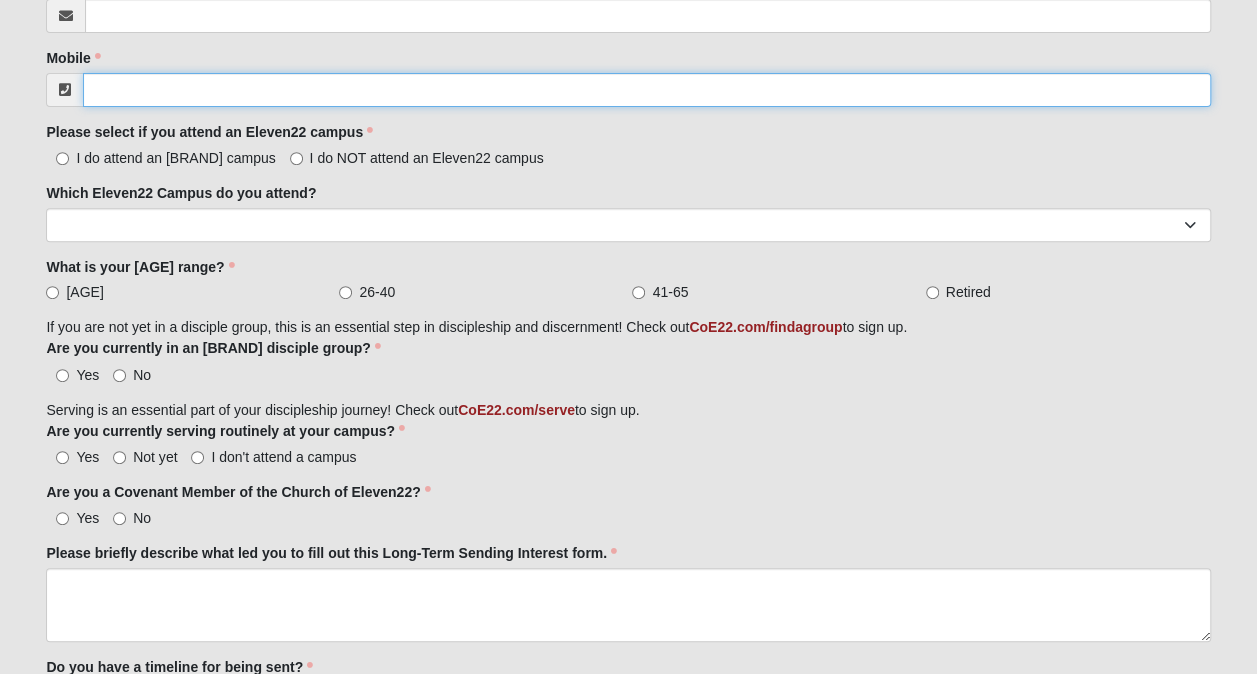 drag, startPoint x: 694, startPoint y: 246, endPoint x: 132, endPoint y: 88, distance: 583.78766 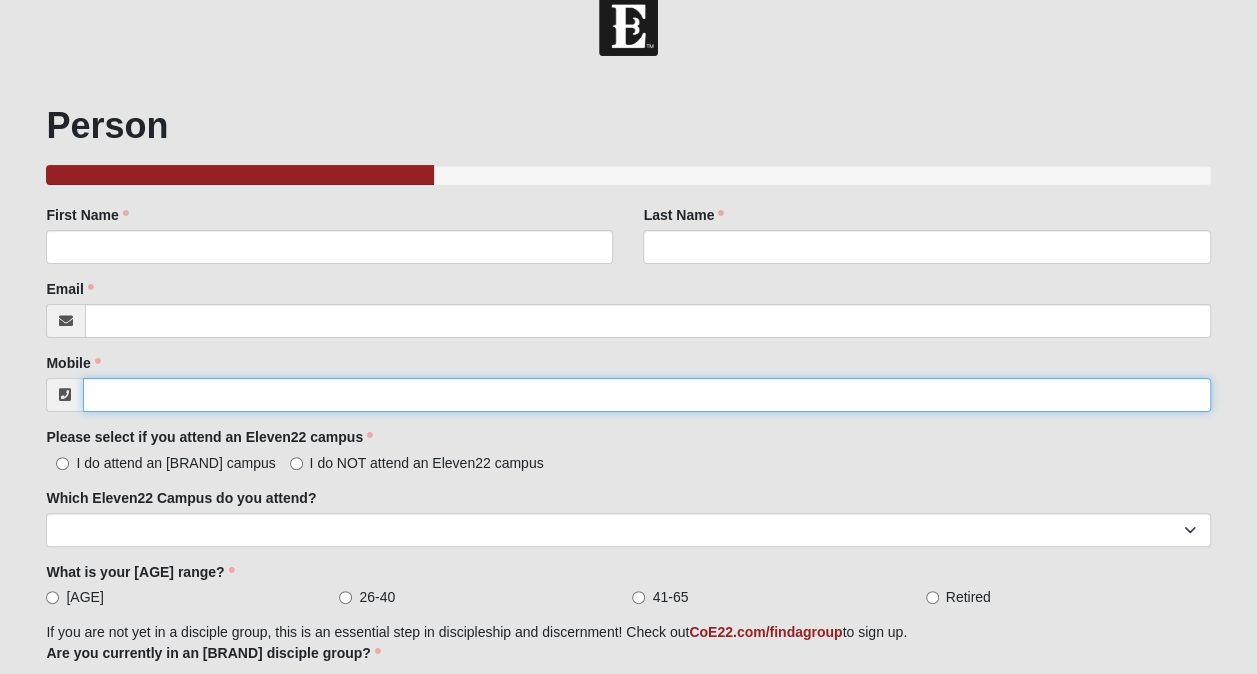 scroll, scrollTop: 27, scrollLeft: 0, axis: vertical 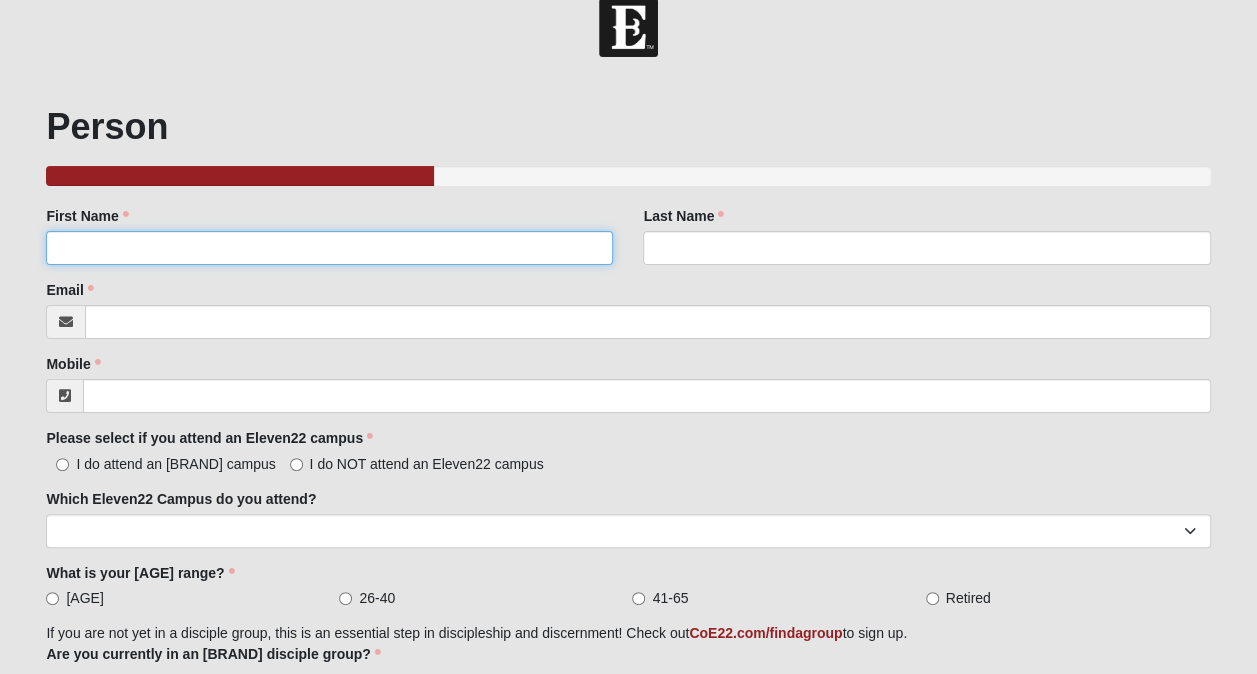 click on "First Name" at bounding box center (329, 248) 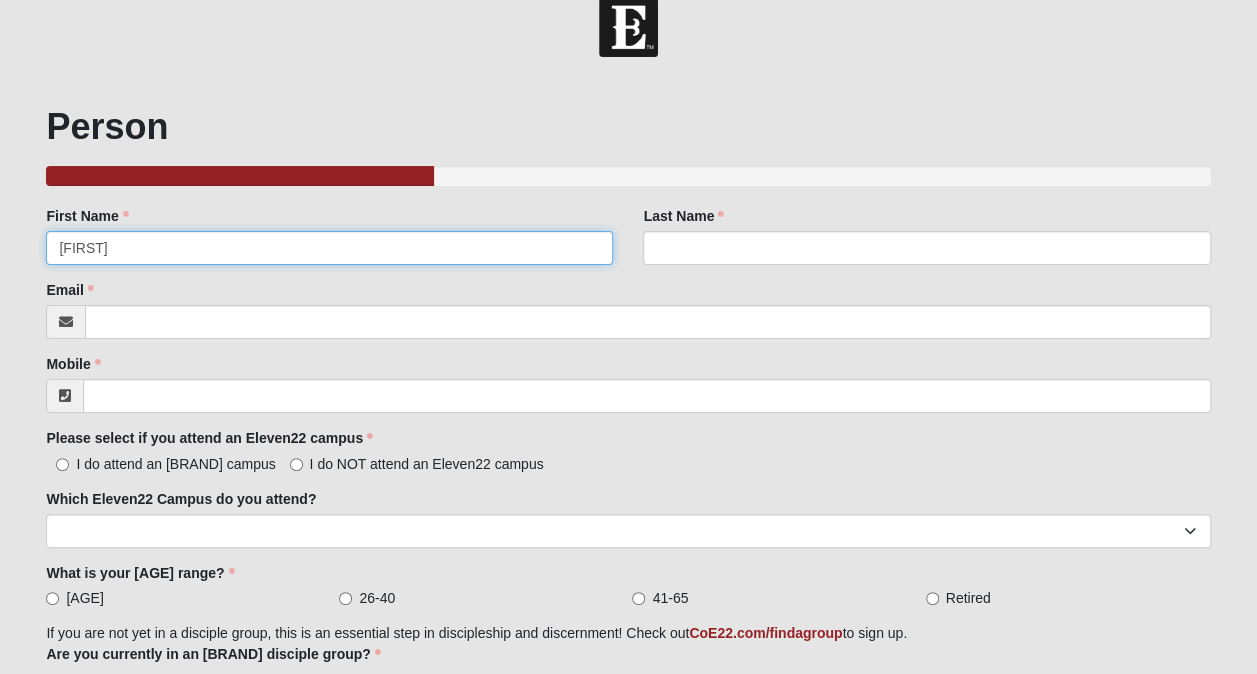 type on "[FIRST]" 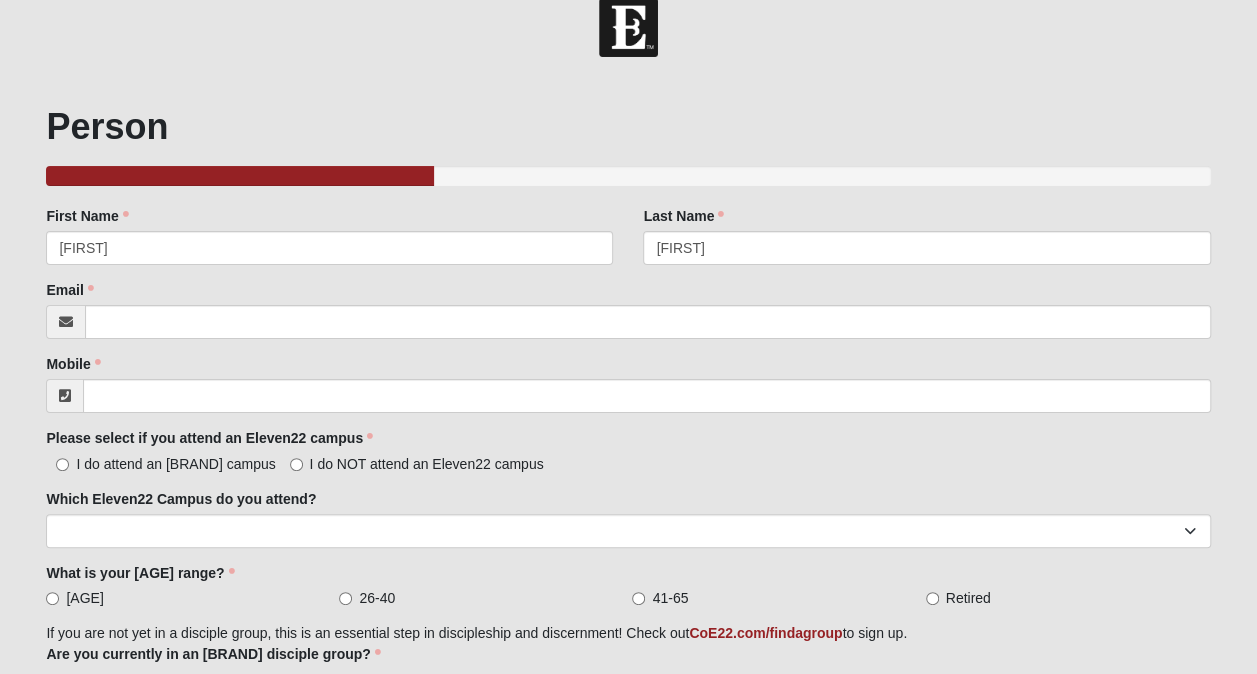 type on "[EMAIL]" 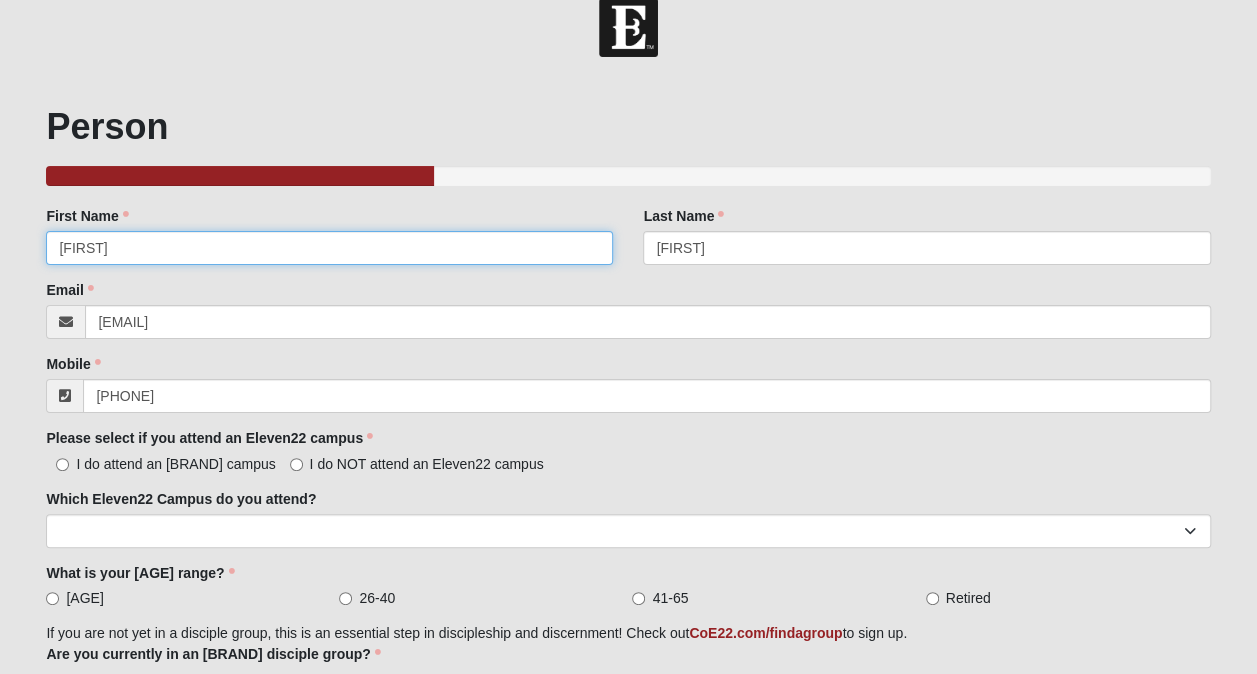 type on "[PHONE]" 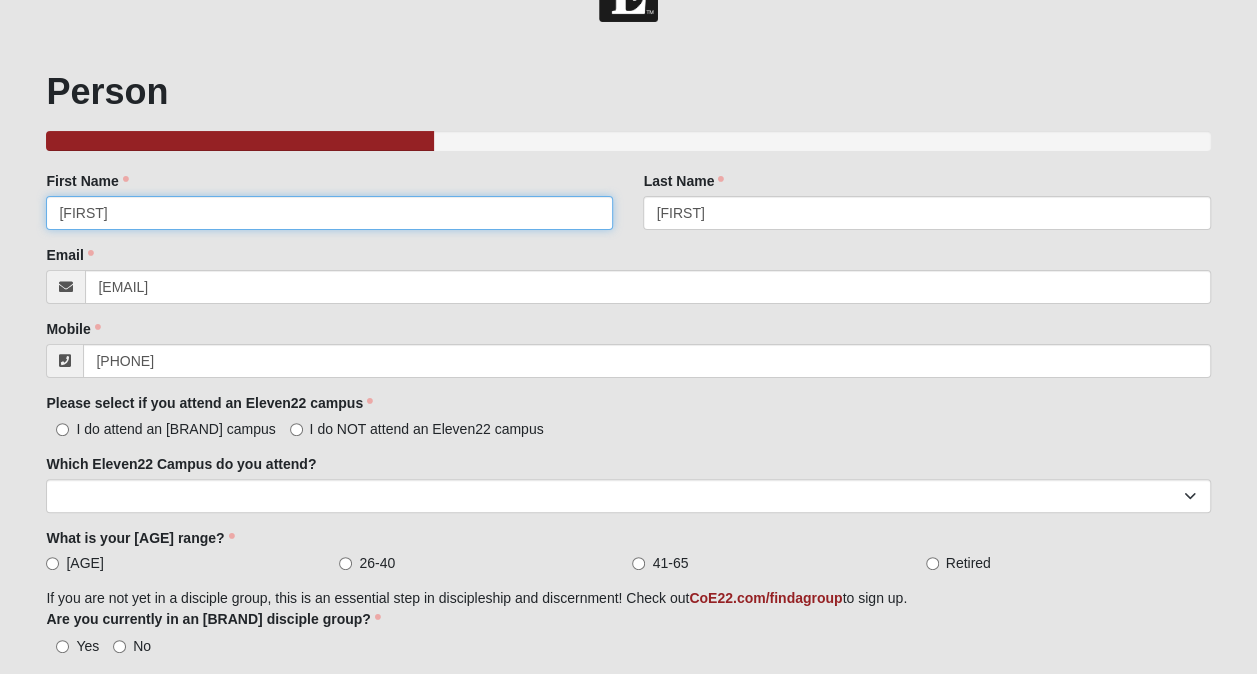 scroll, scrollTop: 63, scrollLeft: 0, axis: vertical 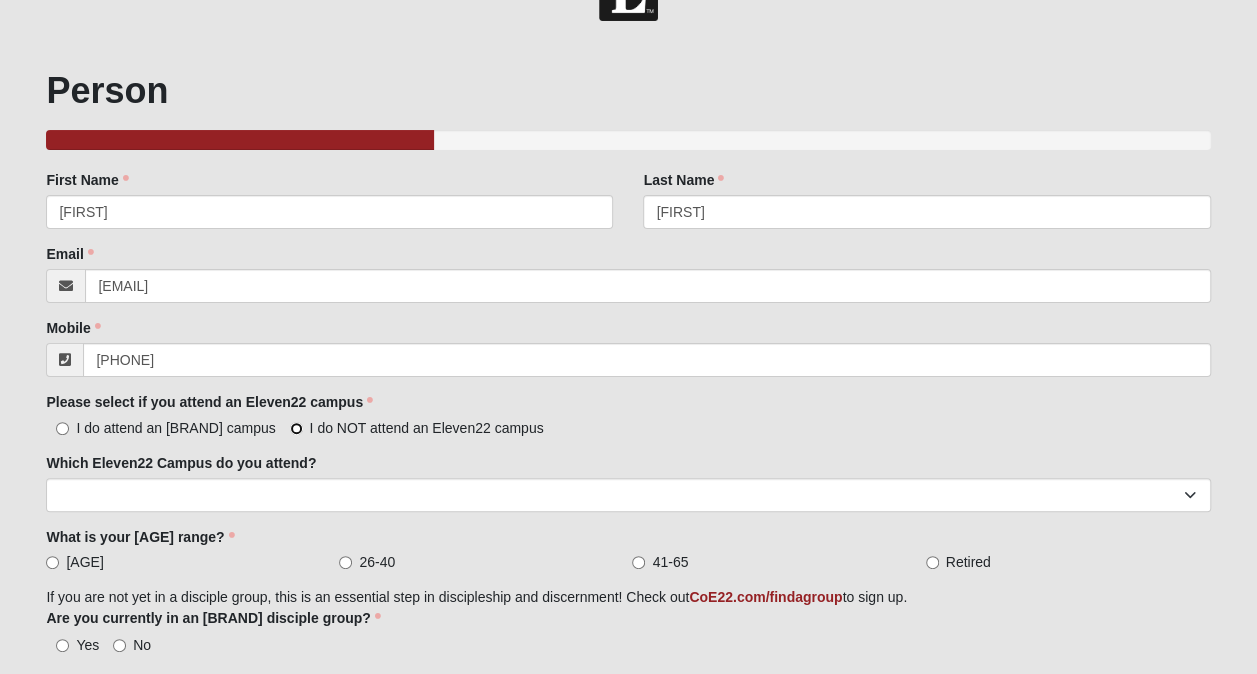 click on "I do NOT attend an Eleven22 campus" at bounding box center (296, 428) 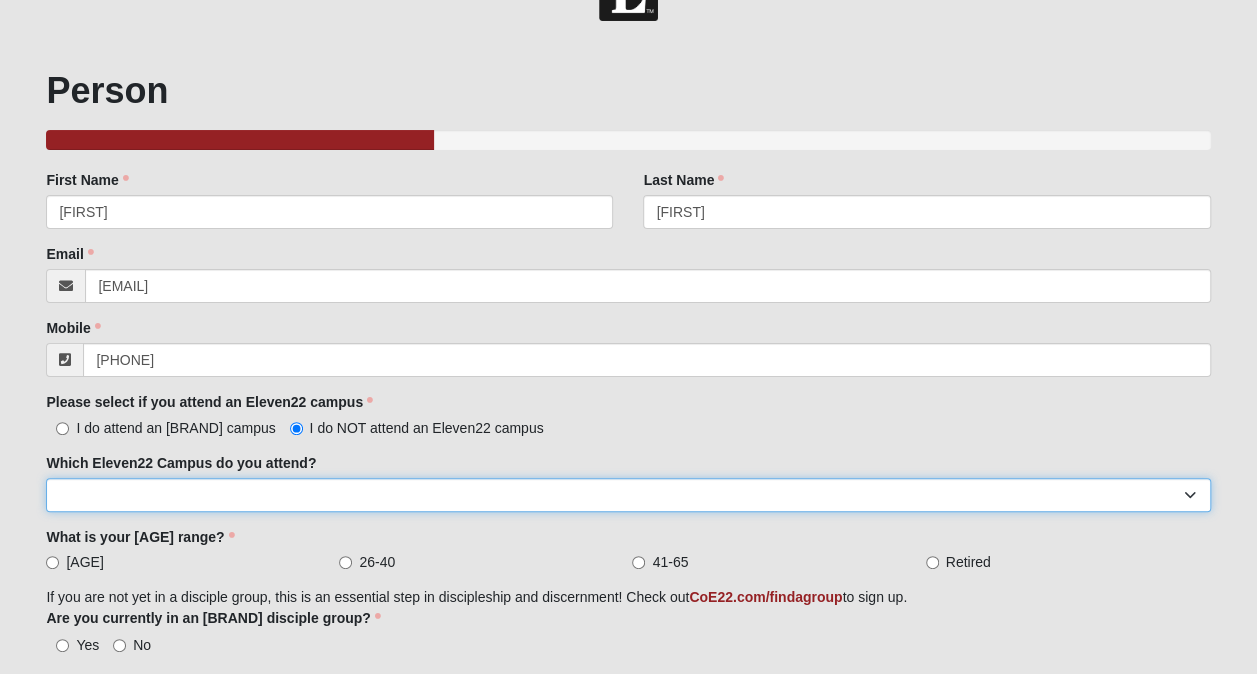 click on "Arlington
Baymeadows
Eleven22 Online
Fleming Island
Jesup
Mandarin
North Jax
Orange Park
Outpost
Palatka (Coming Soon)
Ponte Vedra
San Pablo
St. Johns
St. Augustine (Coming Soon)
Wildlight
NONE" at bounding box center (628, 495) 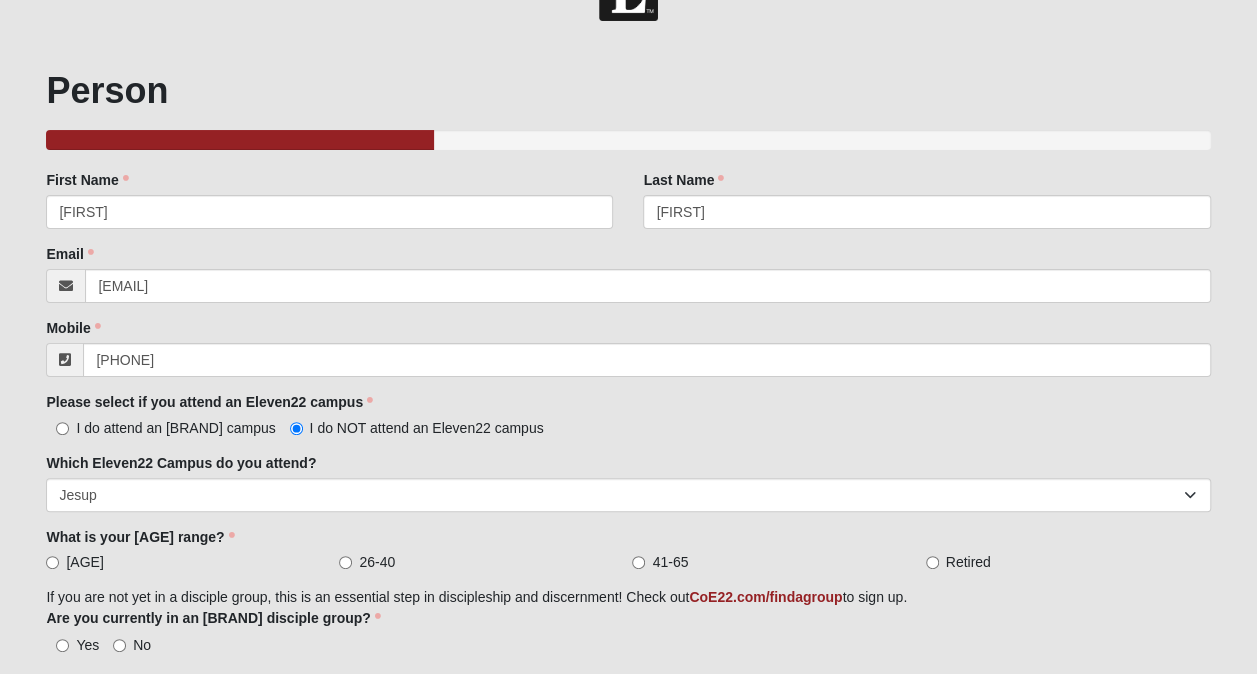 click on "I do attend an [BRAND] campus" at bounding box center [175, 428] 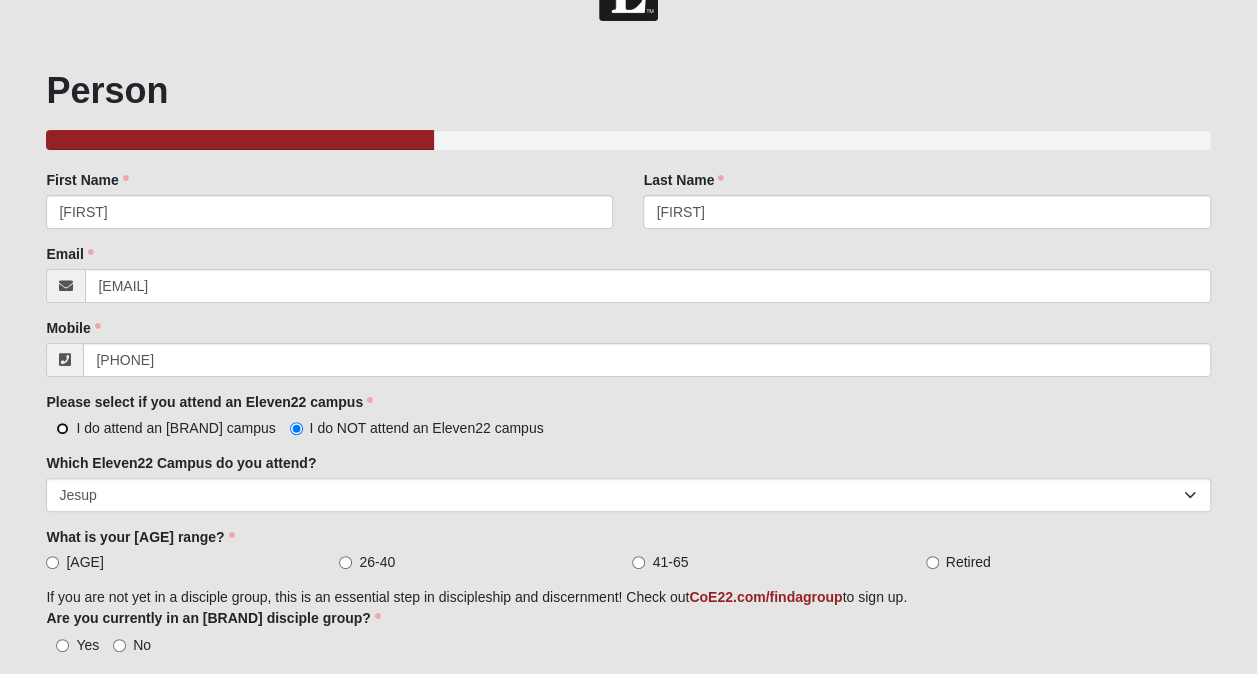 click on "I do attend an [BRAND] campus" at bounding box center [62, 428] 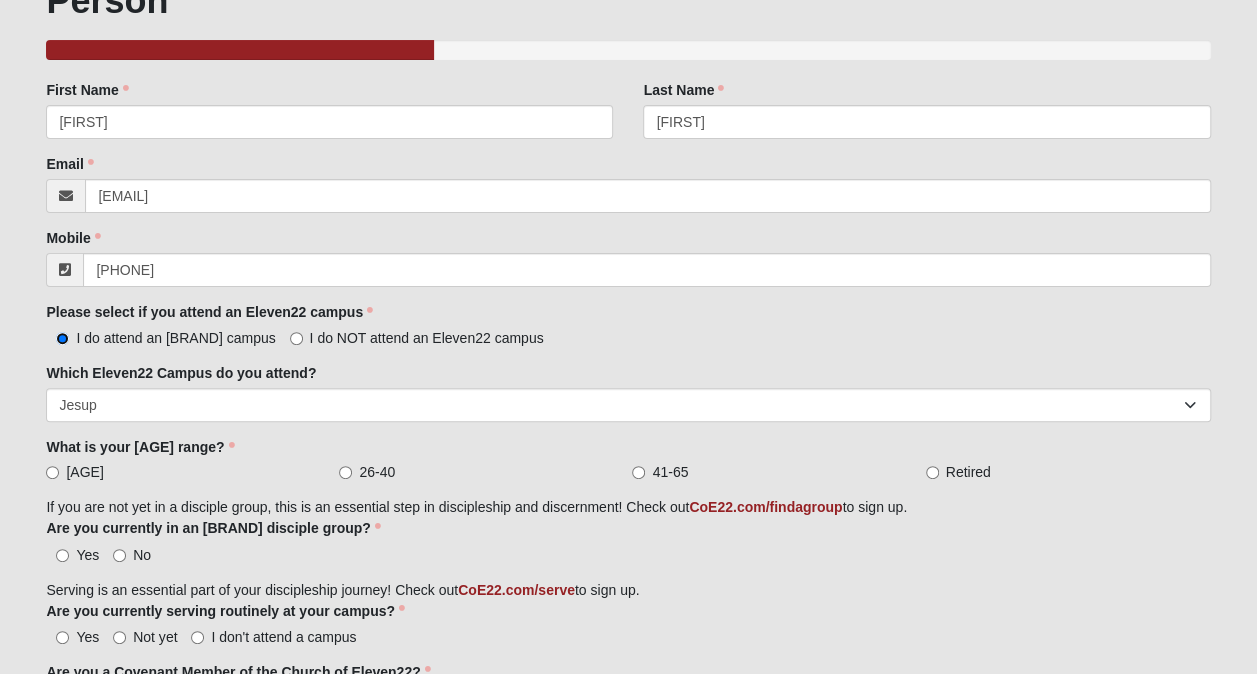 scroll, scrollTop: 158, scrollLeft: 0, axis: vertical 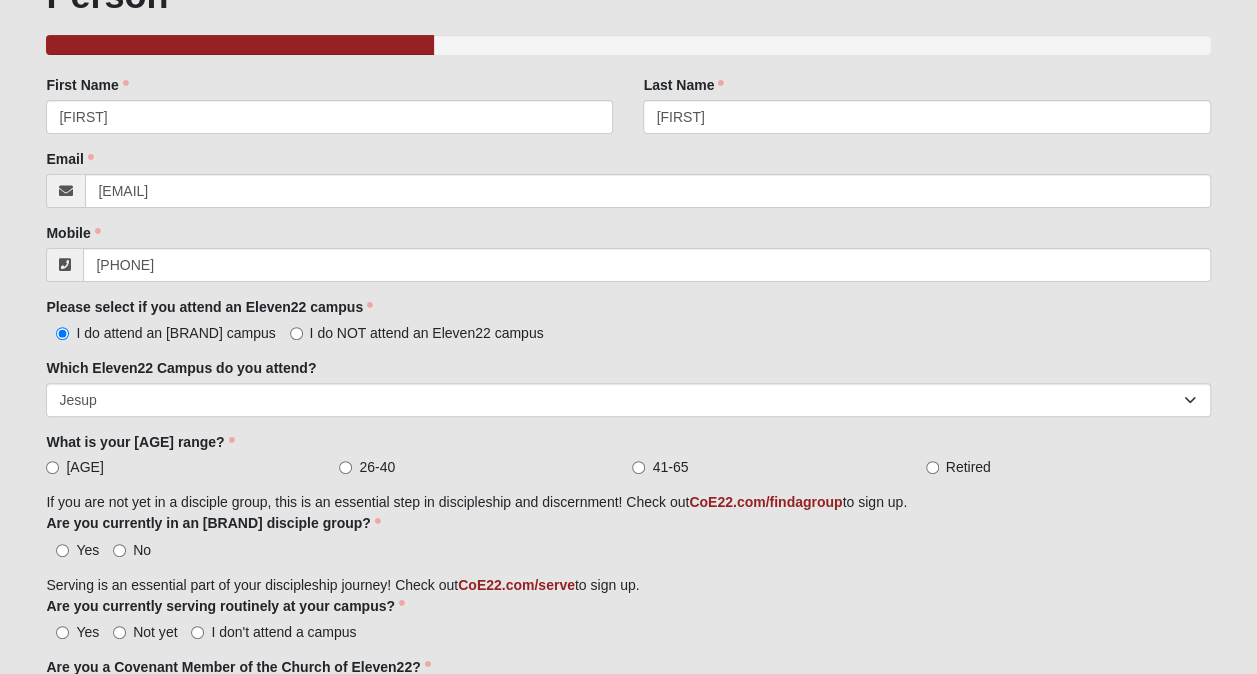 click on "[AGE]" at bounding box center [84, 467] 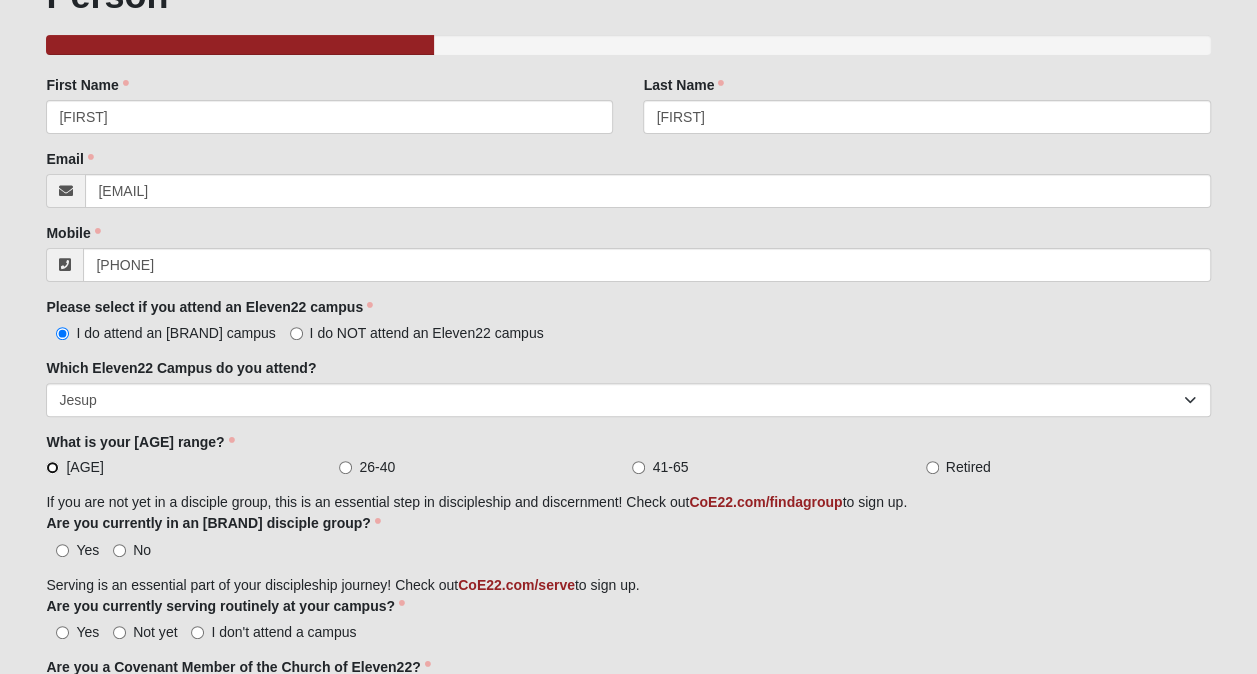 click on "[AGE]" at bounding box center [52, 467] 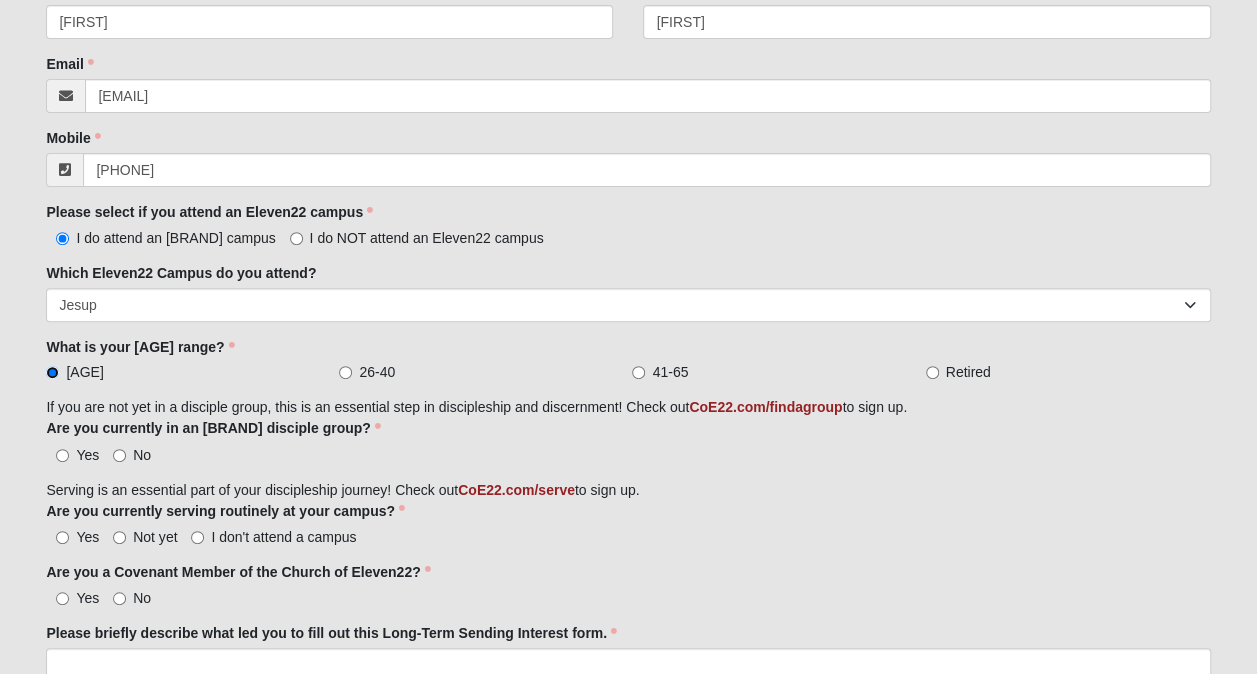 scroll, scrollTop: 255, scrollLeft: 0, axis: vertical 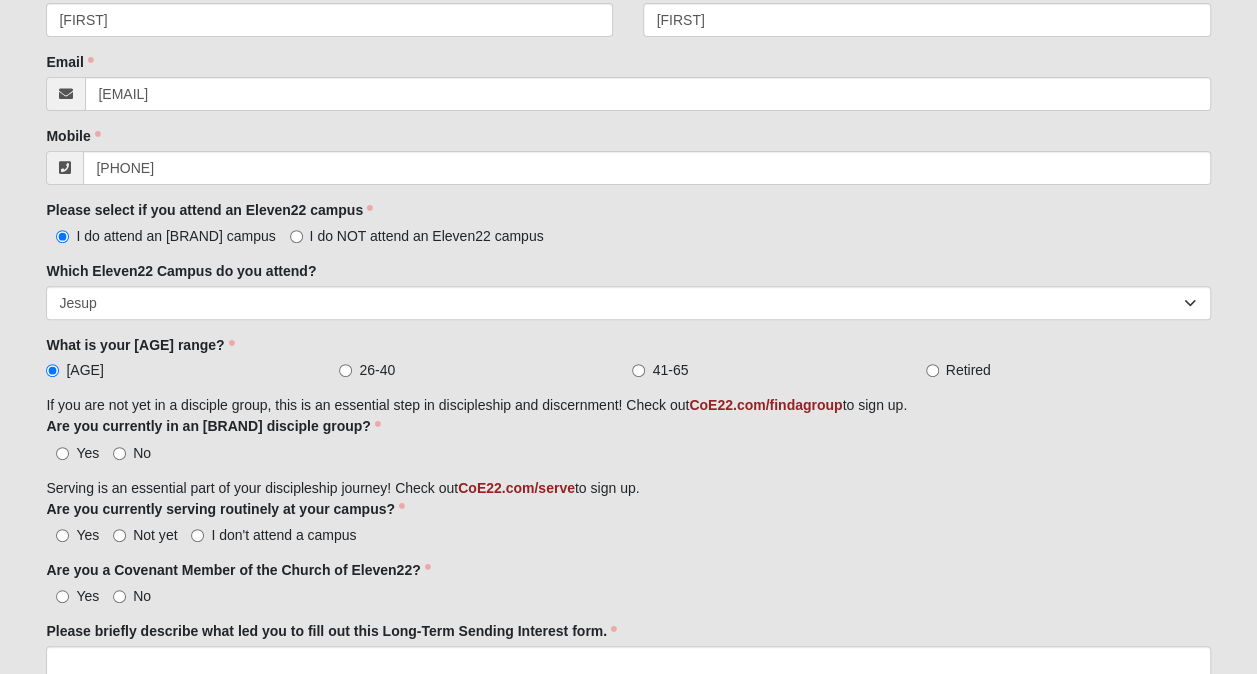 click on "No" at bounding box center (132, 453) 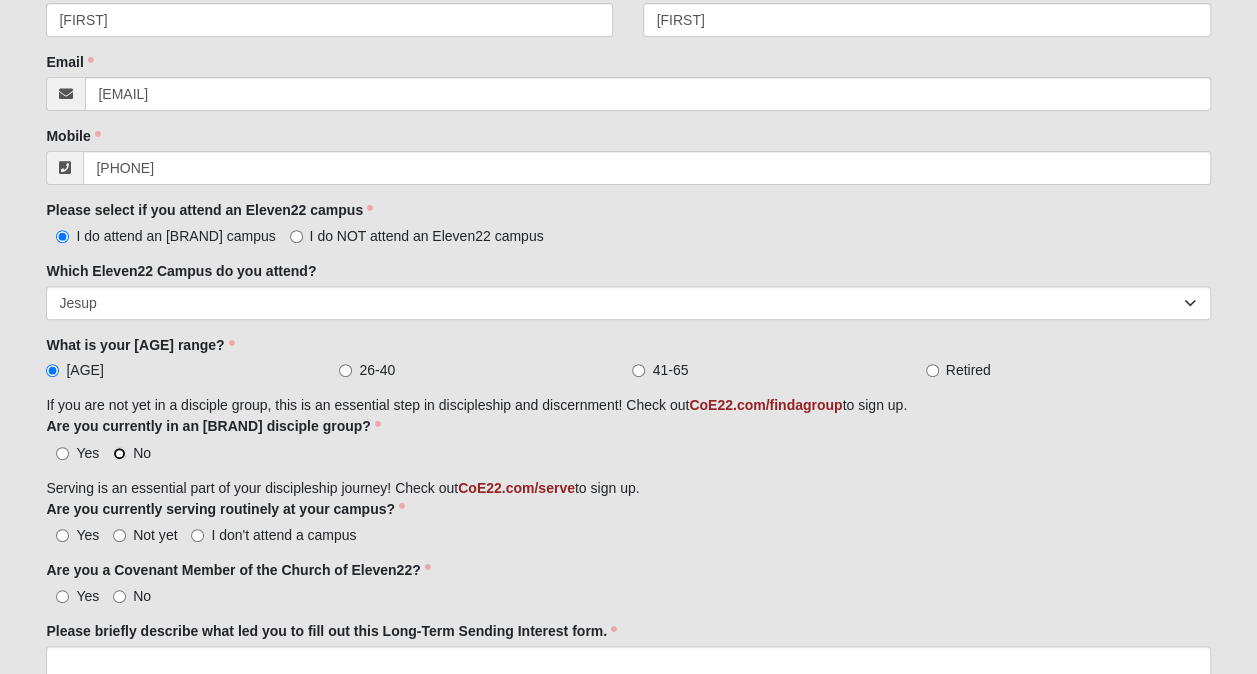 click on "No" at bounding box center (119, 453) 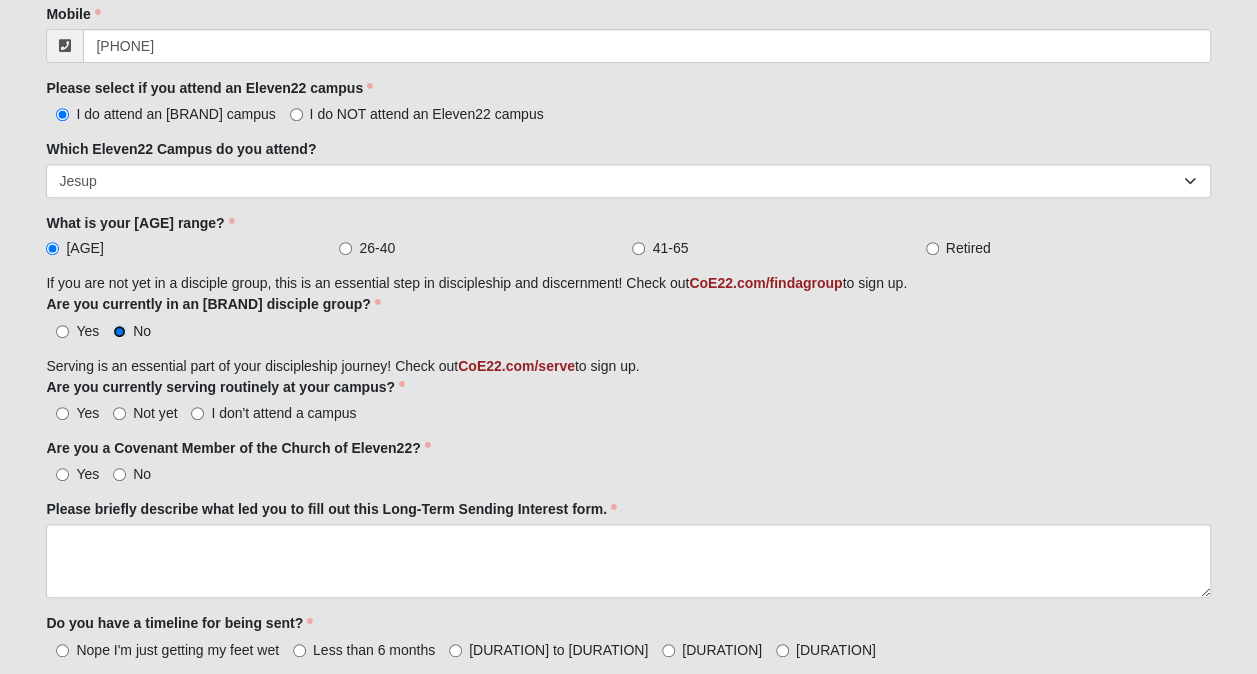scroll, scrollTop: 385, scrollLeft: 0, axis: vertical 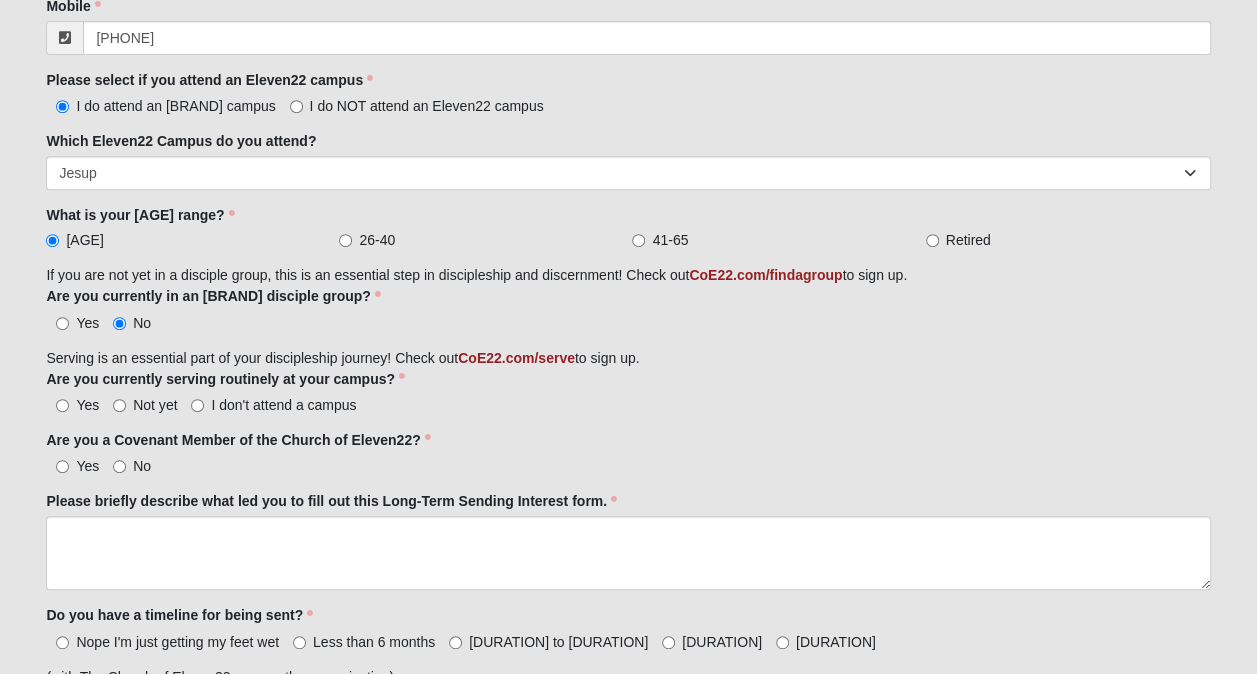 click on "I don't attend a campus" at bounding box center (283, 405) 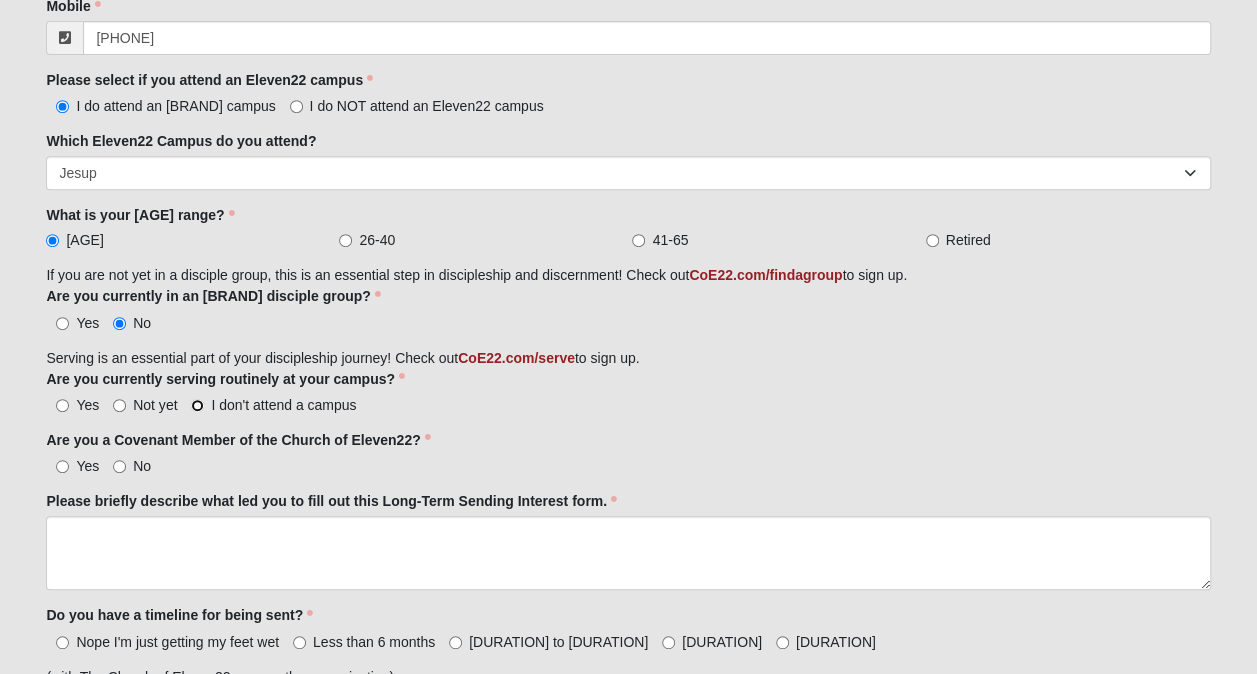 click on "I don't attend a campus" at bounding box center [197, 405] 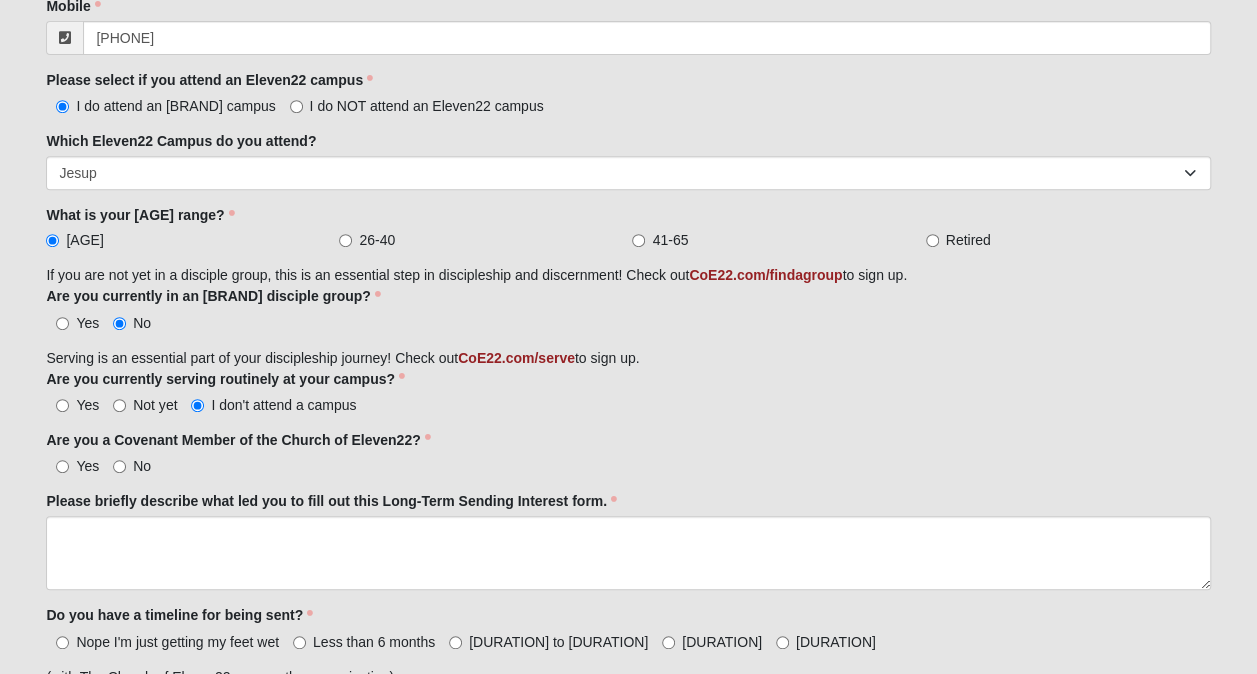 click on "I do NOT attend an Eleven22 campus" at bounding box center [427, 106] 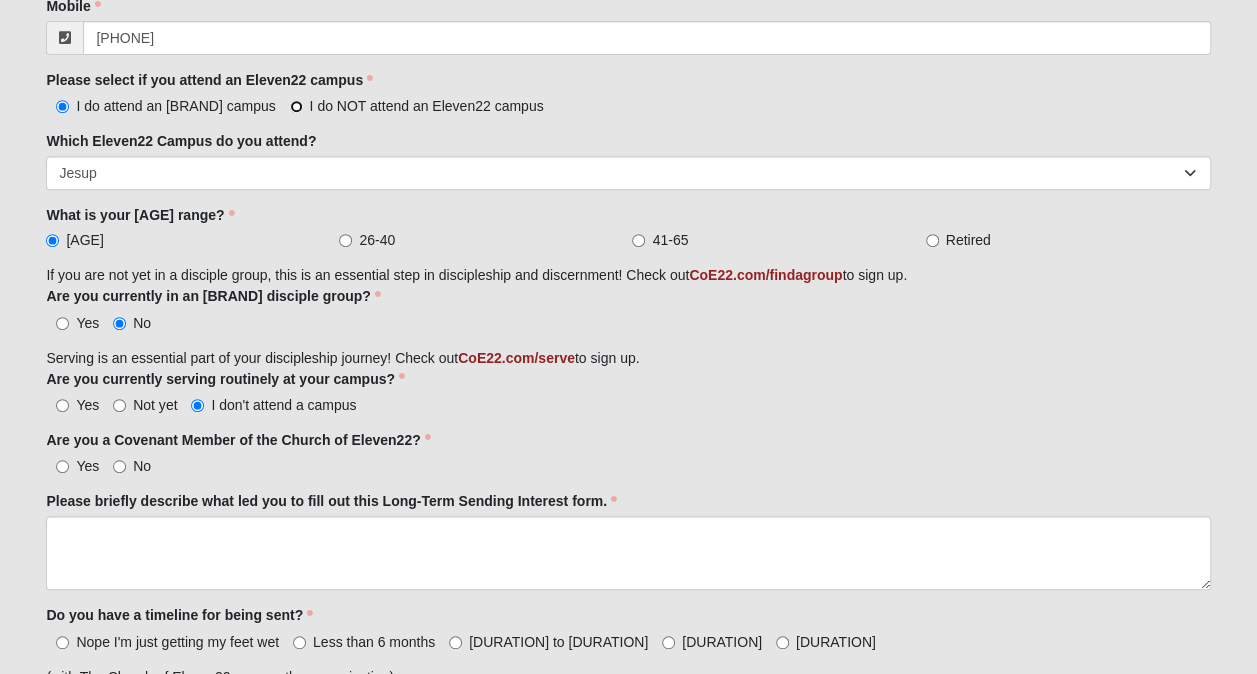 click on "I do NOT attend an Eleven22 campus" at bounding box center (296, 106) 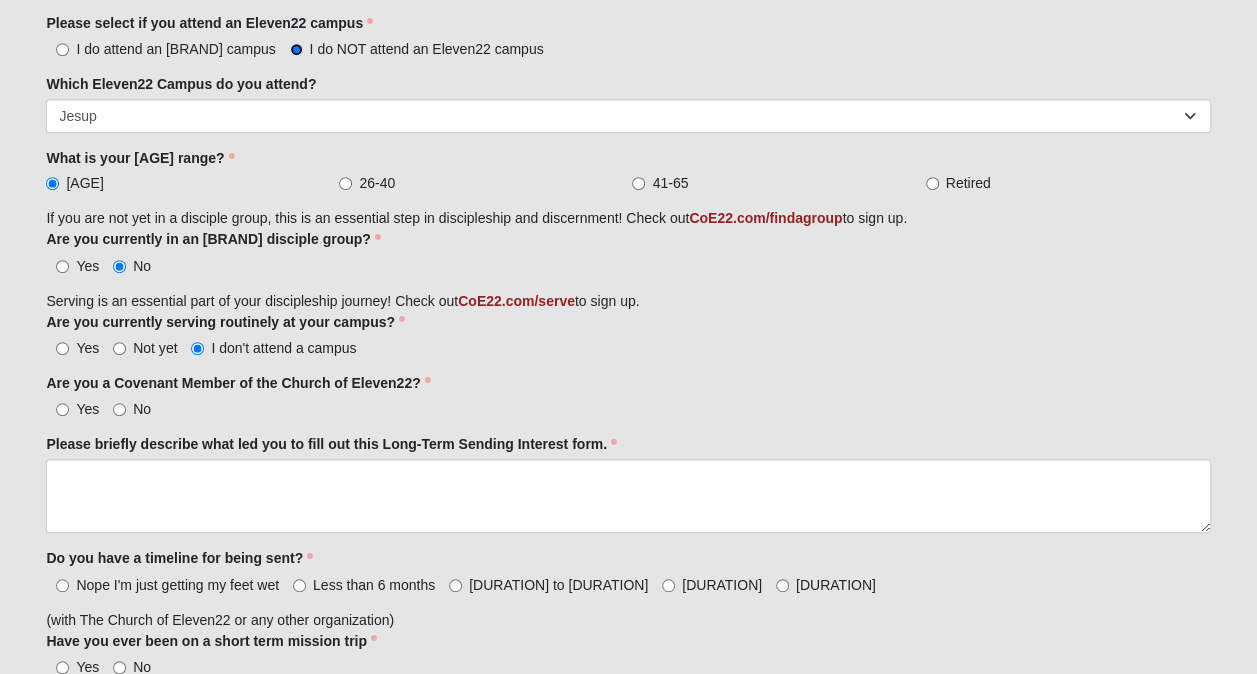 scroll, scrollTop: 443, scrollLeft: 0, axis: vertical 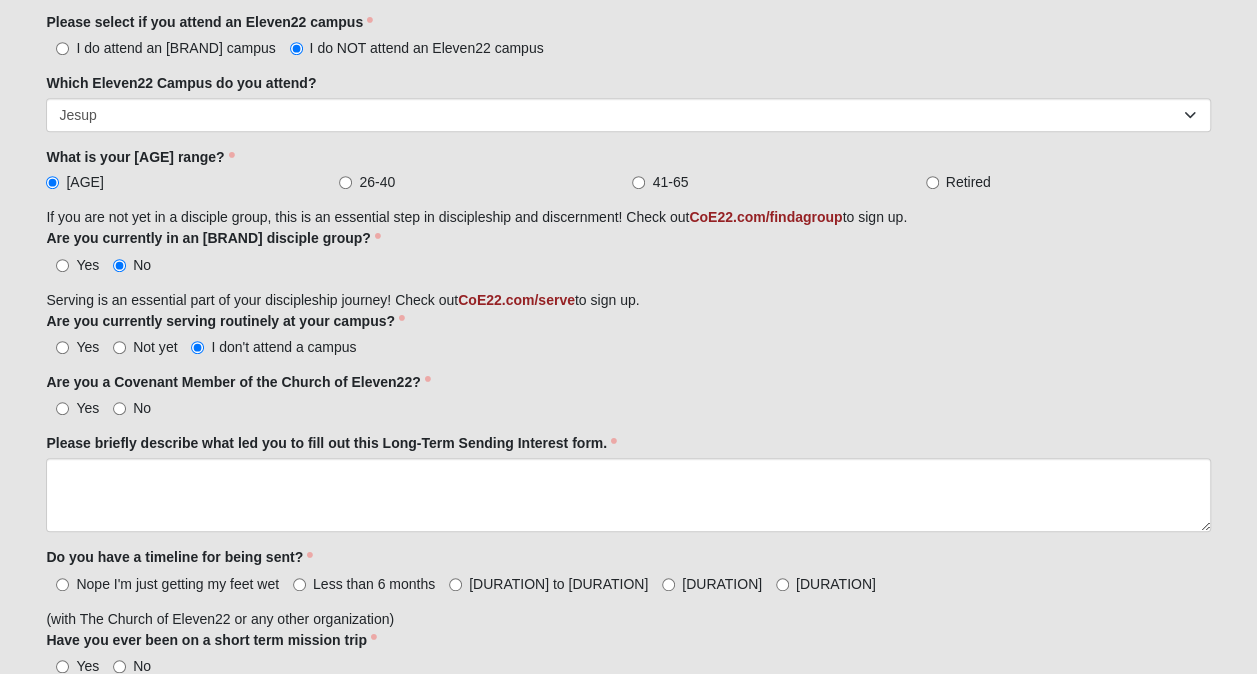 click on "No" at bounding box center (142, 408) 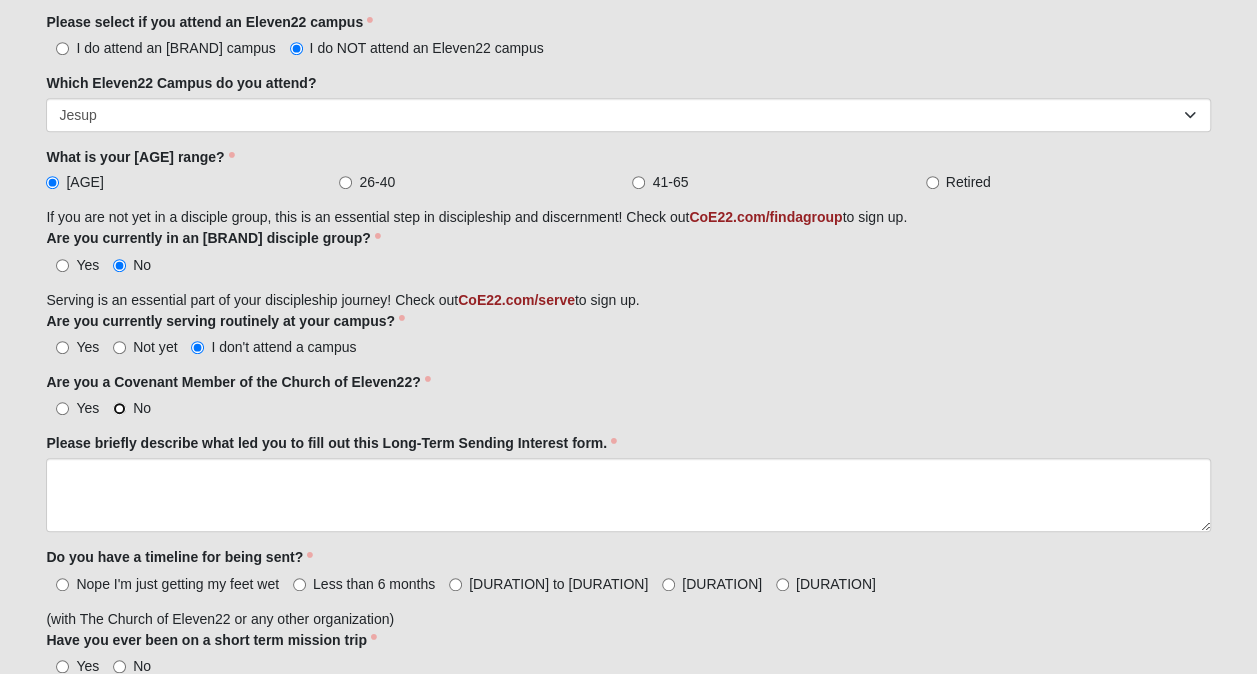 click on "No" at bounding box center (119, 408) 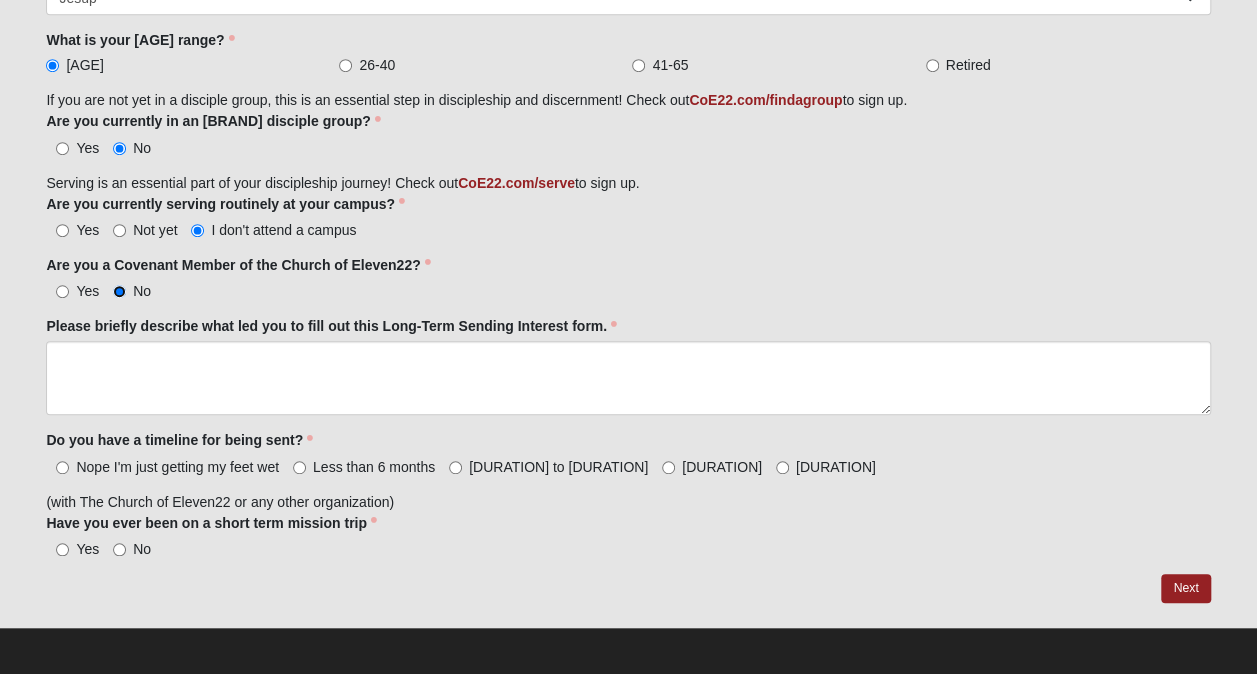 scroll, scrollTop: 563, scrollLeft: 0, axis: vertical 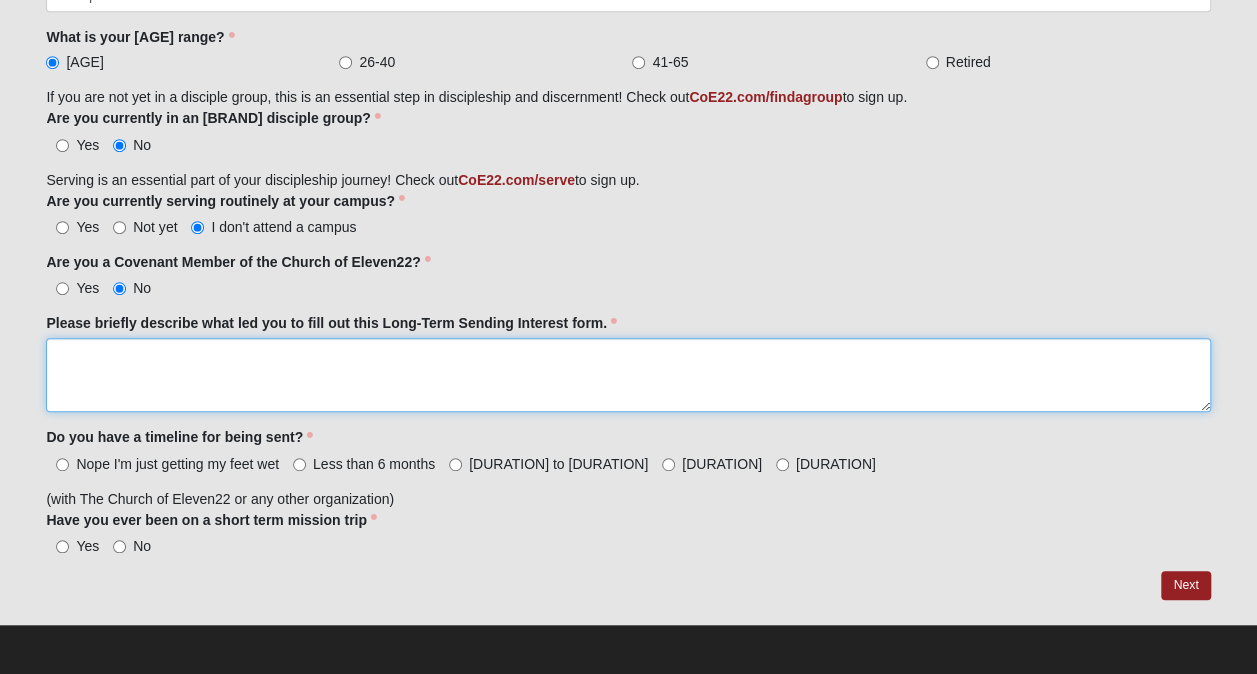 click on "Please briefly describe what led you to fill out this Long-Term Sending Interest form." at bounding box center (628, 375) 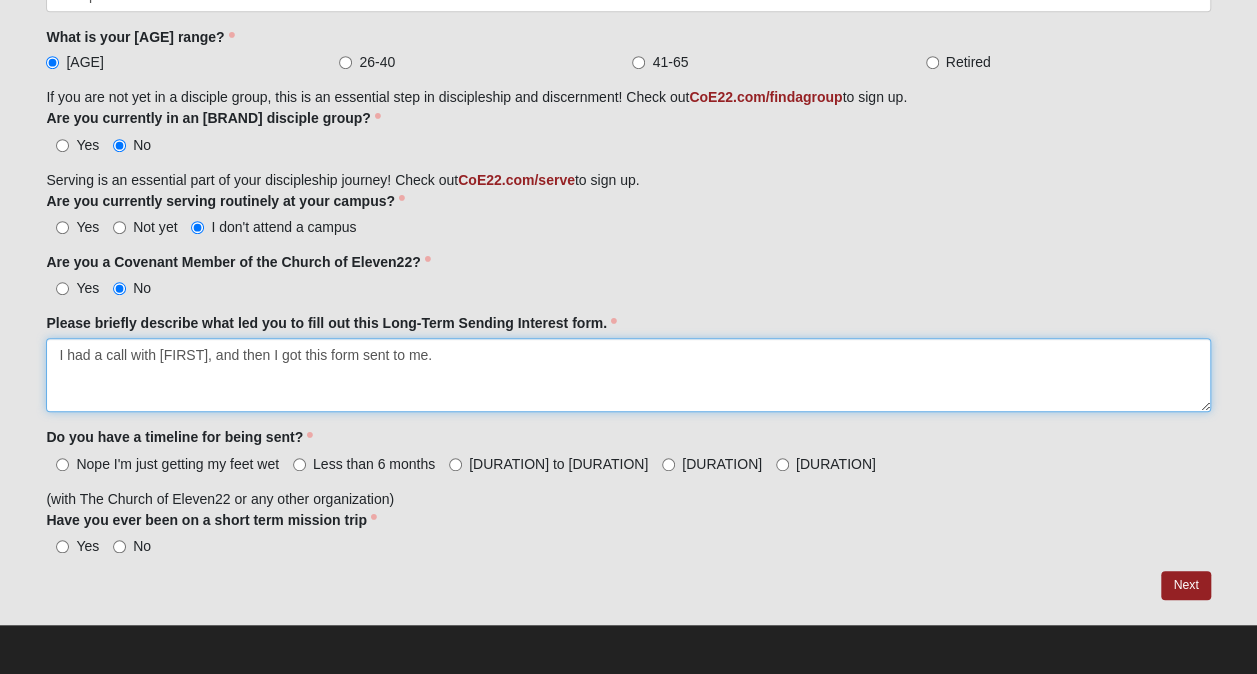 type on "I had a call with [FIRST], and then I got this form sent to me." 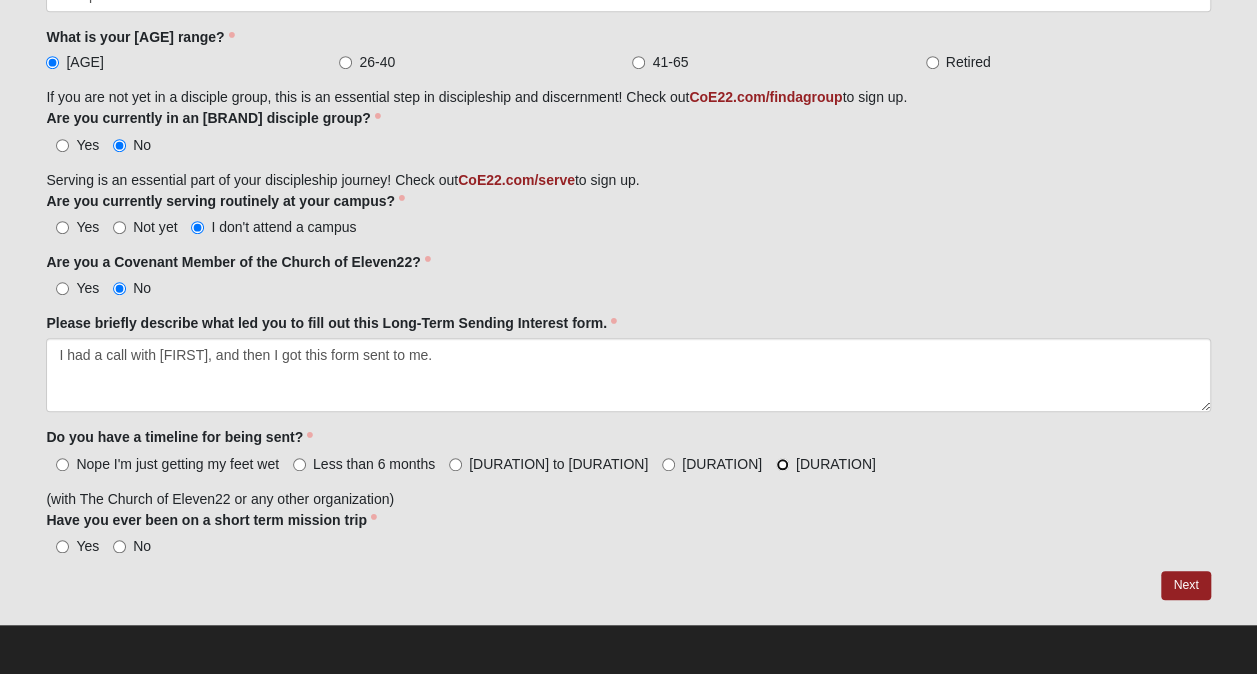 click on "[DURATION]" at bounding box center (782, 464) 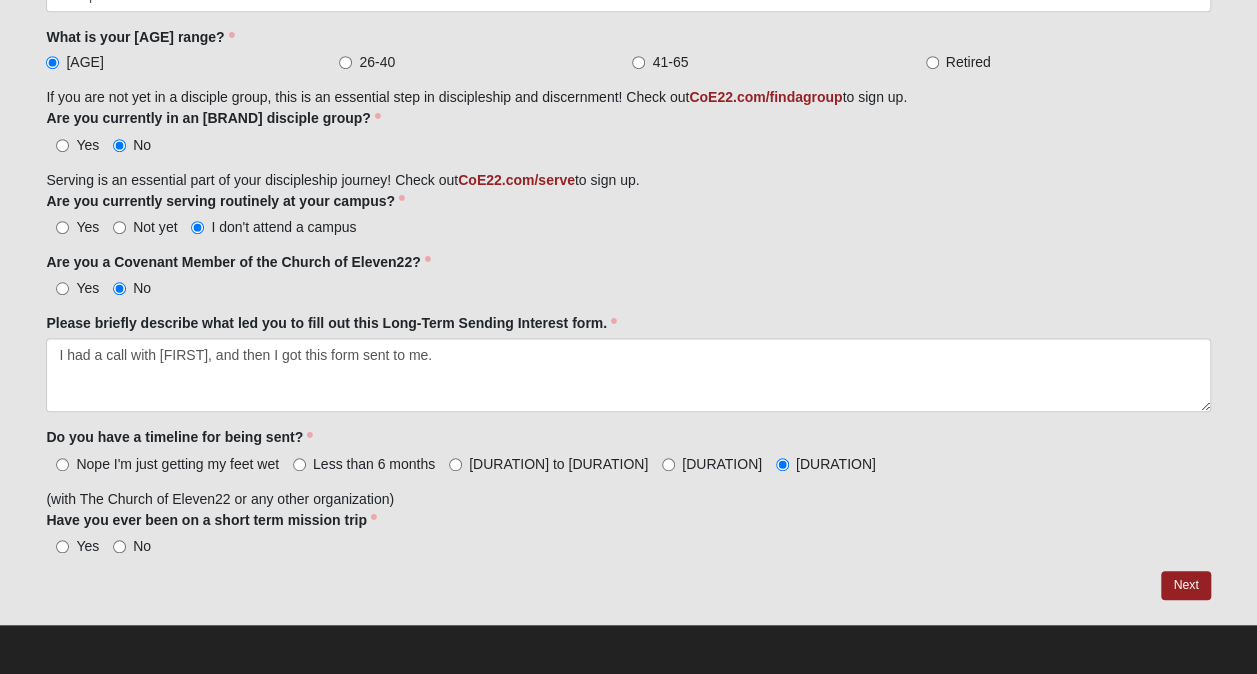 click on "Yes" at bounding box center (72, 546) 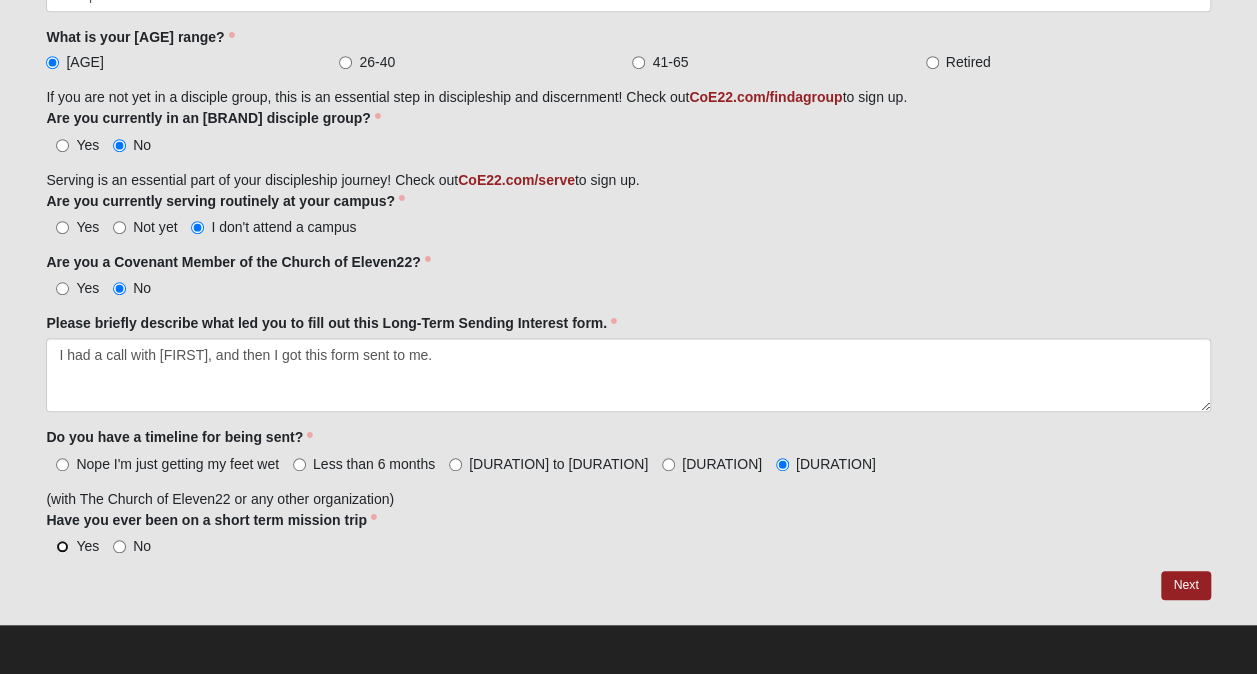 click on "Yes" at bounding box center (62, 546) 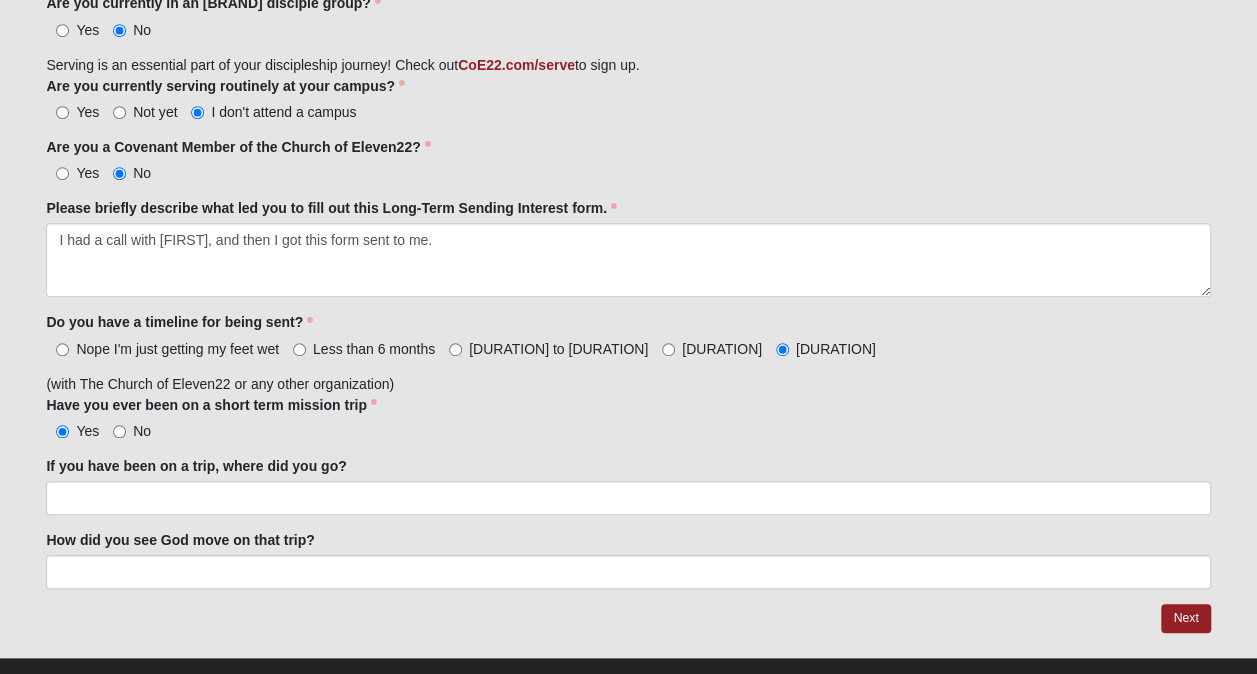 scroll, scrollTop: 686, scrollLeft: 0, axis: vertical 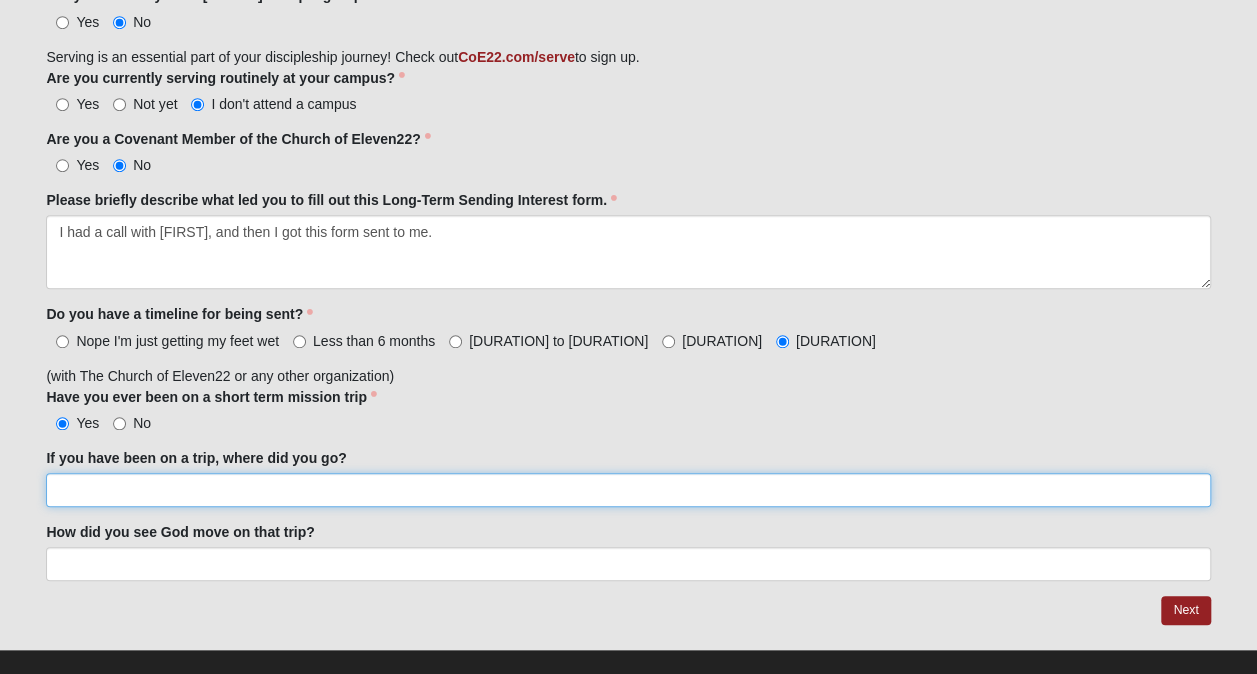 click on "If you have been on a trip, where did you go?" at bounding box center (628, 490) 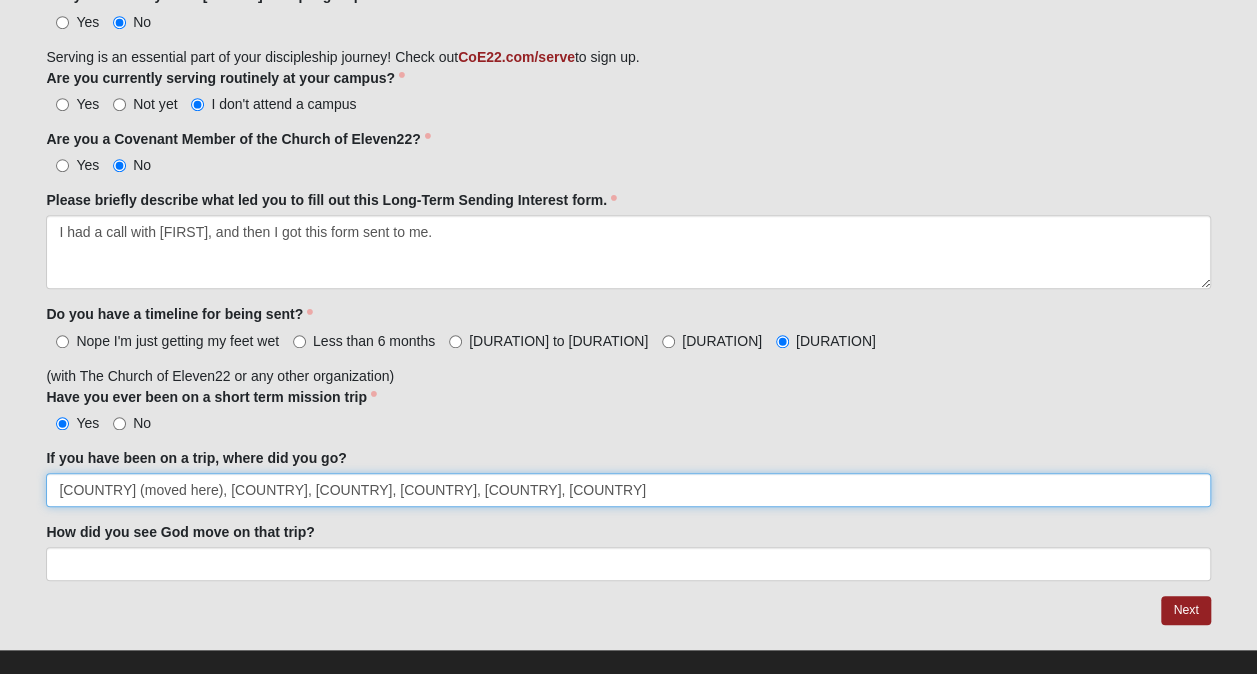type on "[COUNTRY] (moved here), [COUNTRY], [COUNTRY], [COUNTRY], [COUNTRY], [COUNTRY]" 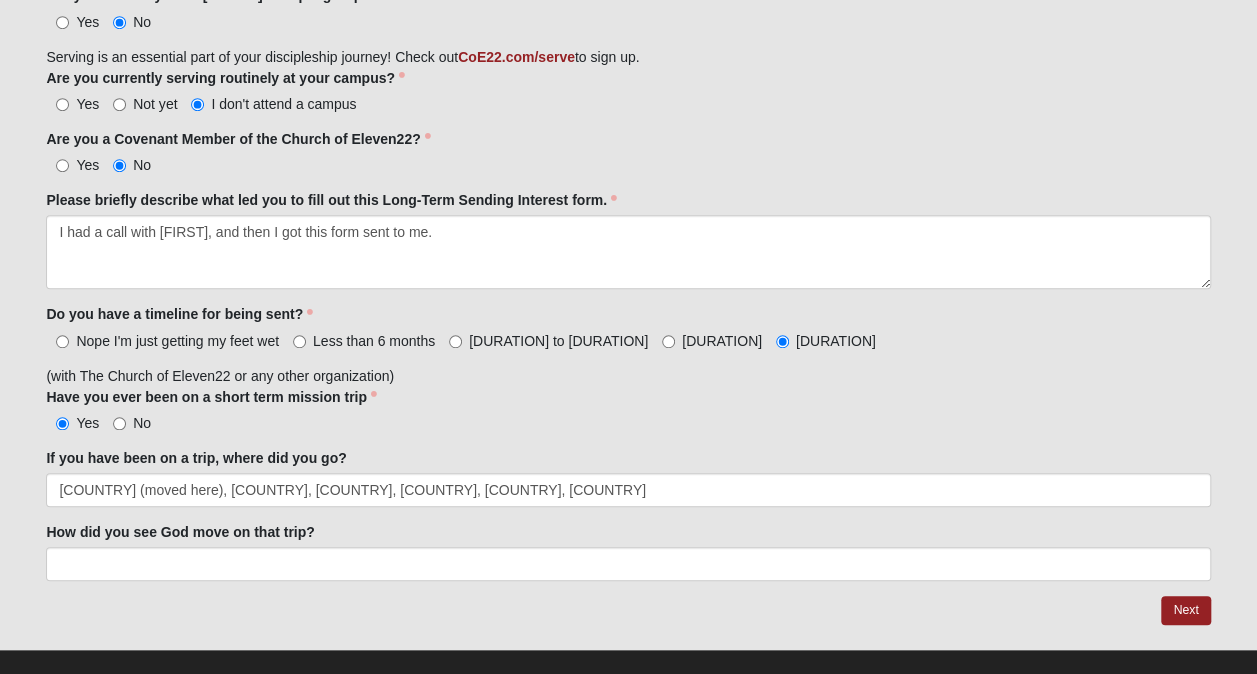 click on "Person
33.333333333333333333333333330% Complete
Family Member to Register
First Name
[FIRST]
First Name is required.
Last Name
[LAST]
Last Name is required.
Email
[EMAIL]" at bounding box center [628, 36] 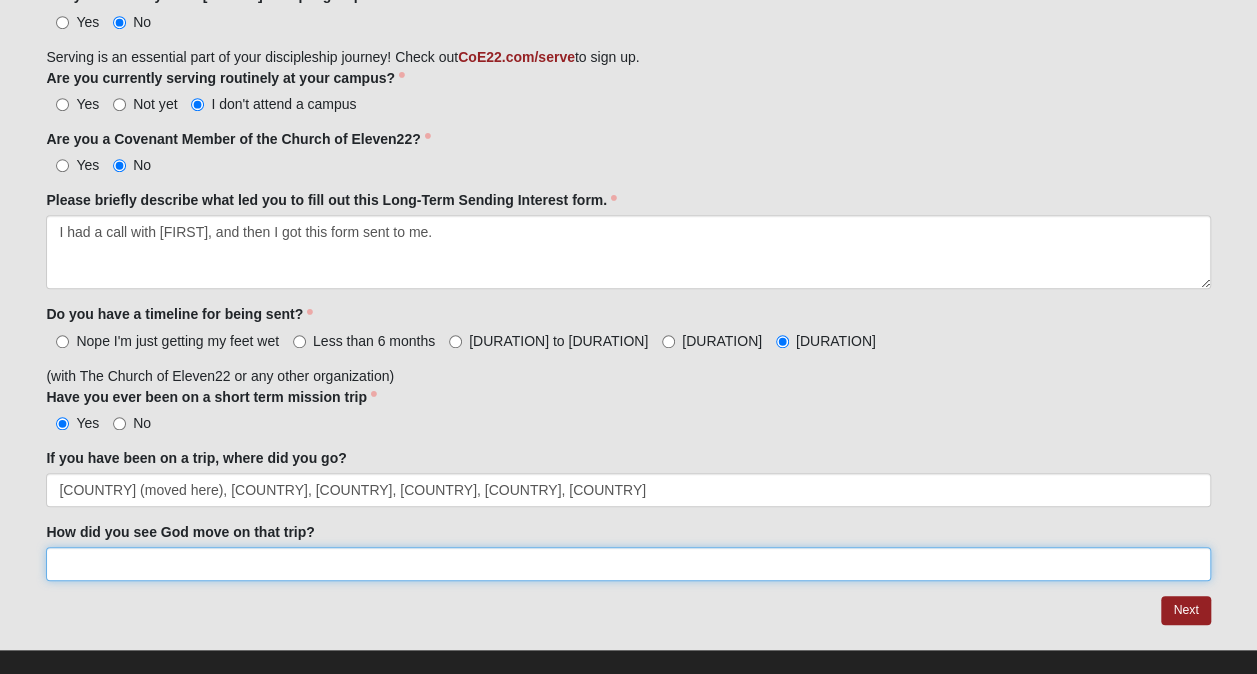 click on "How did  you see God move on that trip?" at bounding box center [628, 564] 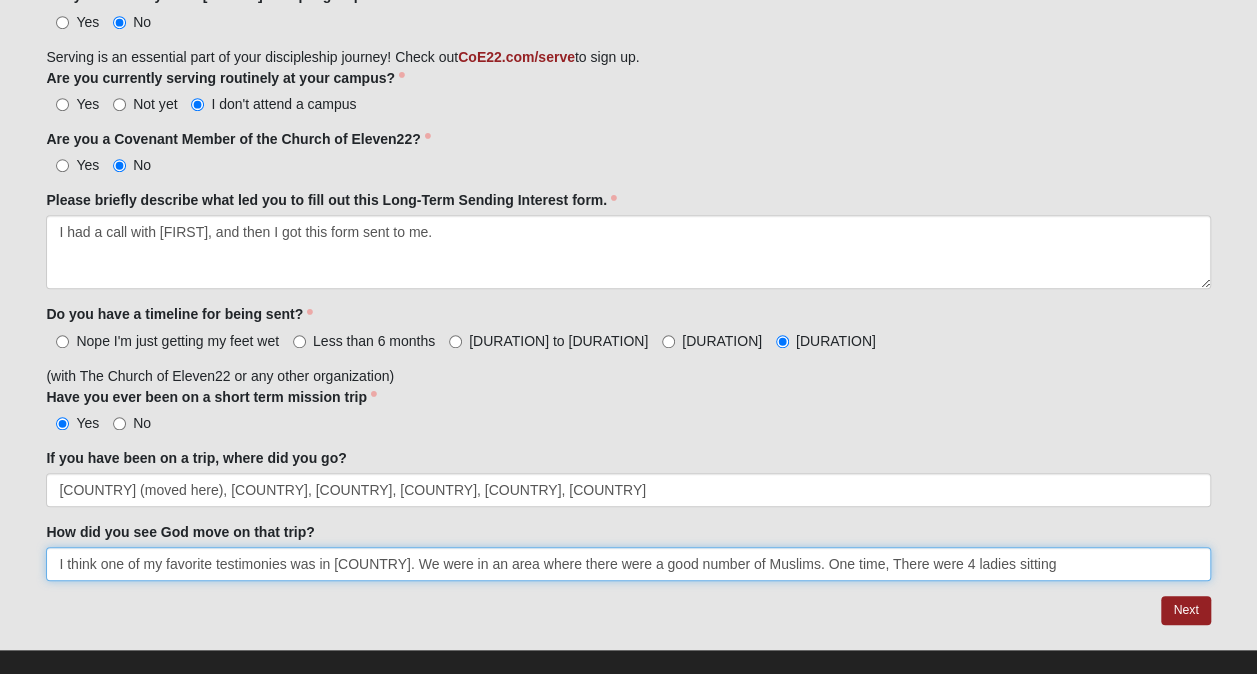 click on "I think one of my favorite testimonies was in [COUNTRY]. We were in an area where there were a good number of Muslims. One time, There were 4 ladies sitting" at bounding box center [628, 564] 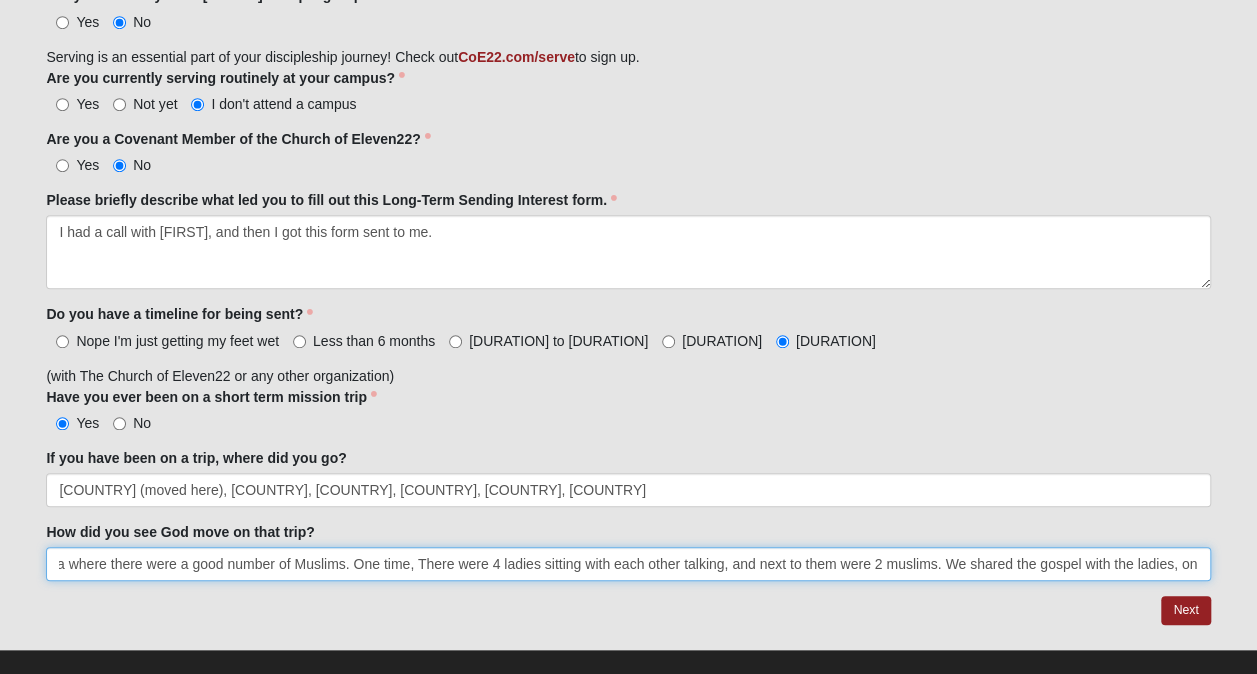 scroll, scrollTop: 0, scrollLeft: 453, axis: horizontal 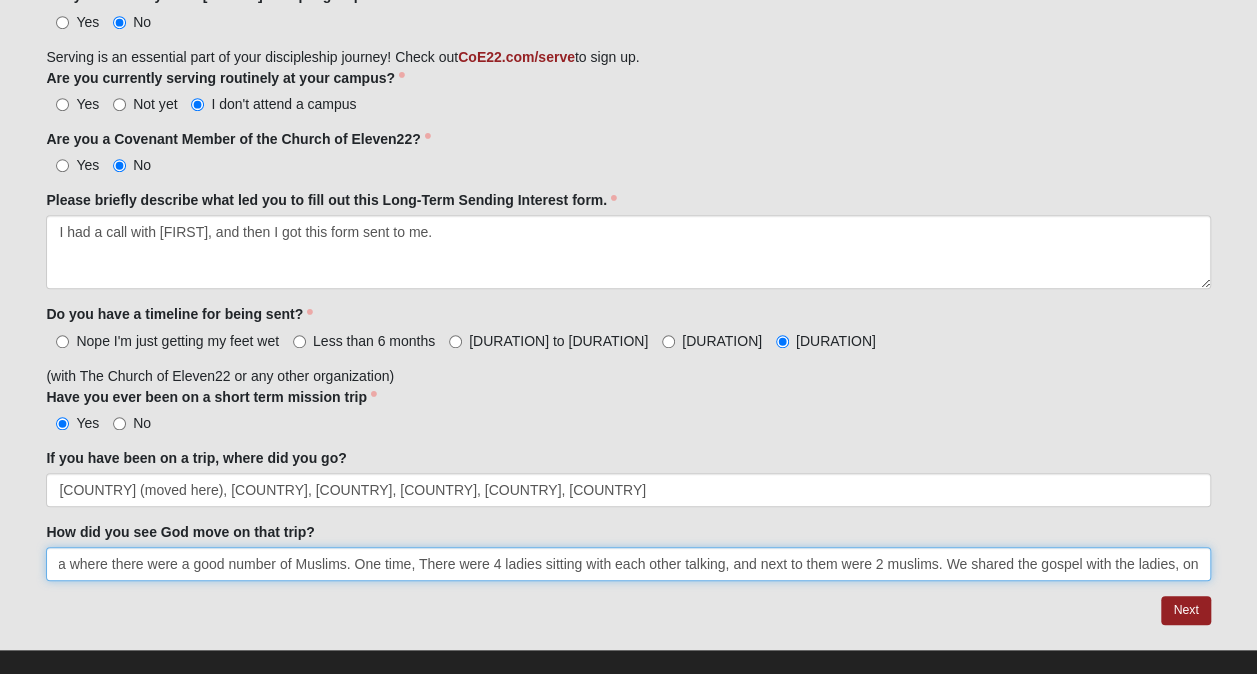 drag, startPoint x: 1158, startPoint y: 556, endPoint x: 1226, endPoint y: 556, distance: 68 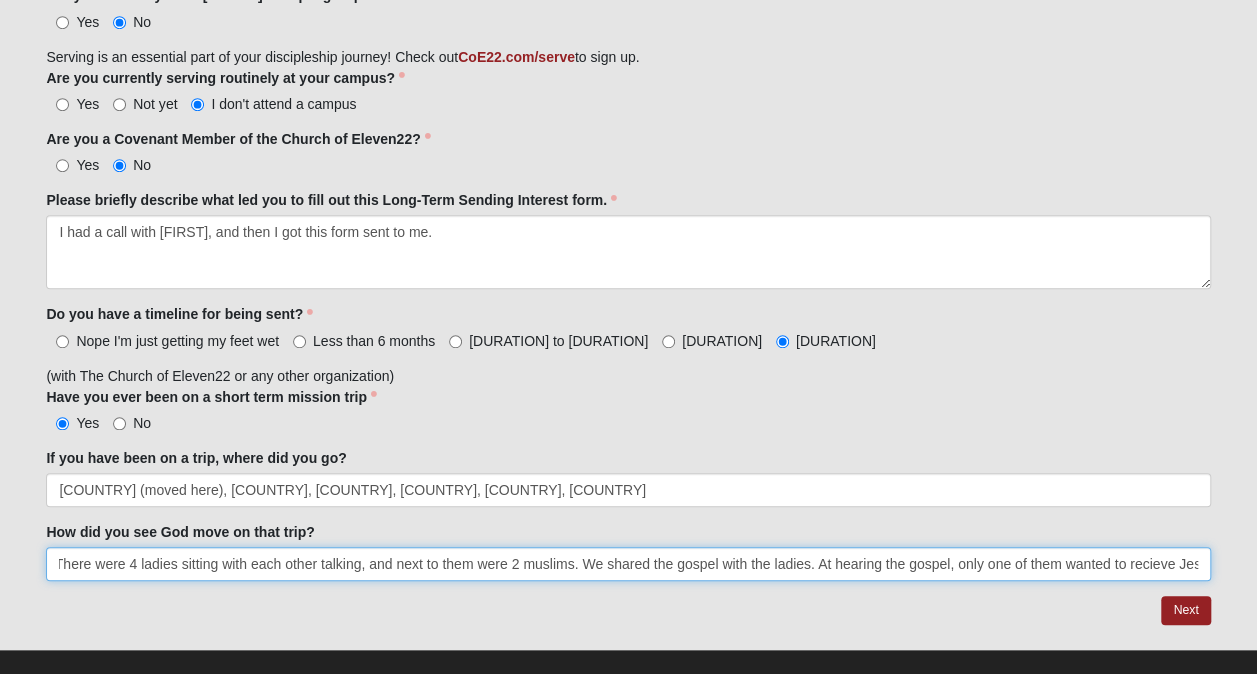 scroll, scrollTop: 0, scrollLeft: 834, axis: horizontal 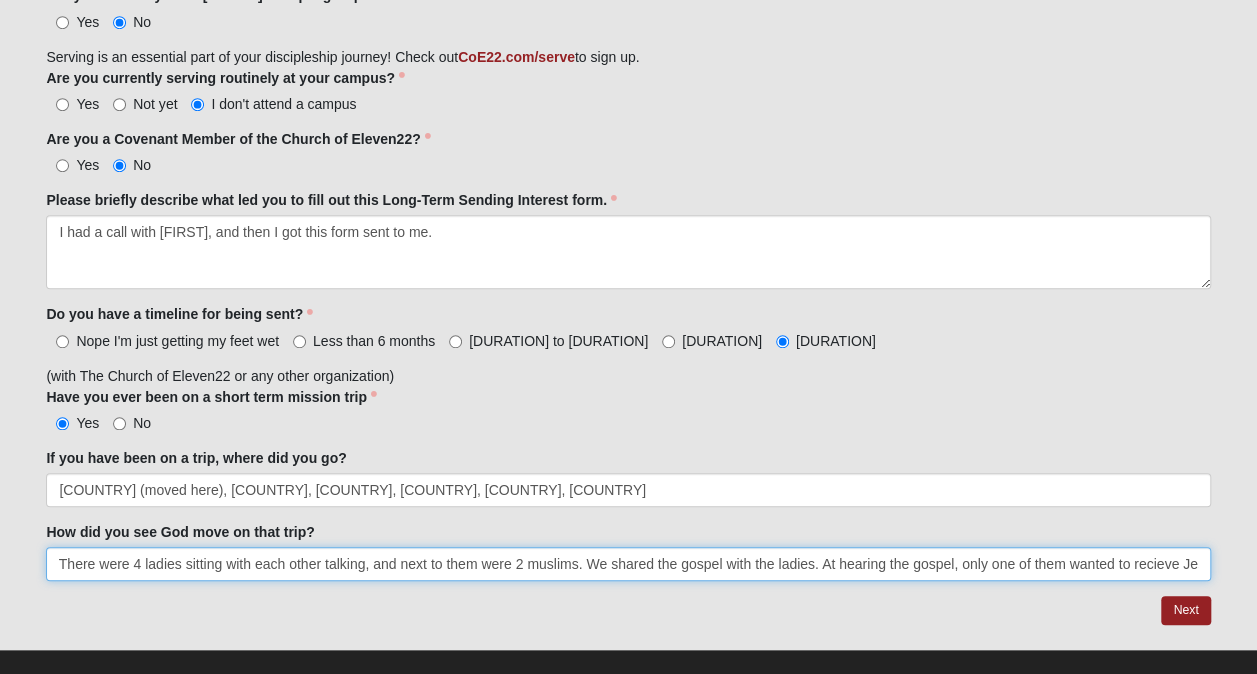 drag, startPoint x: 1196, startPoint y: 558, endPoint x: 1228, endPoint y: 560, distance: 32.06244 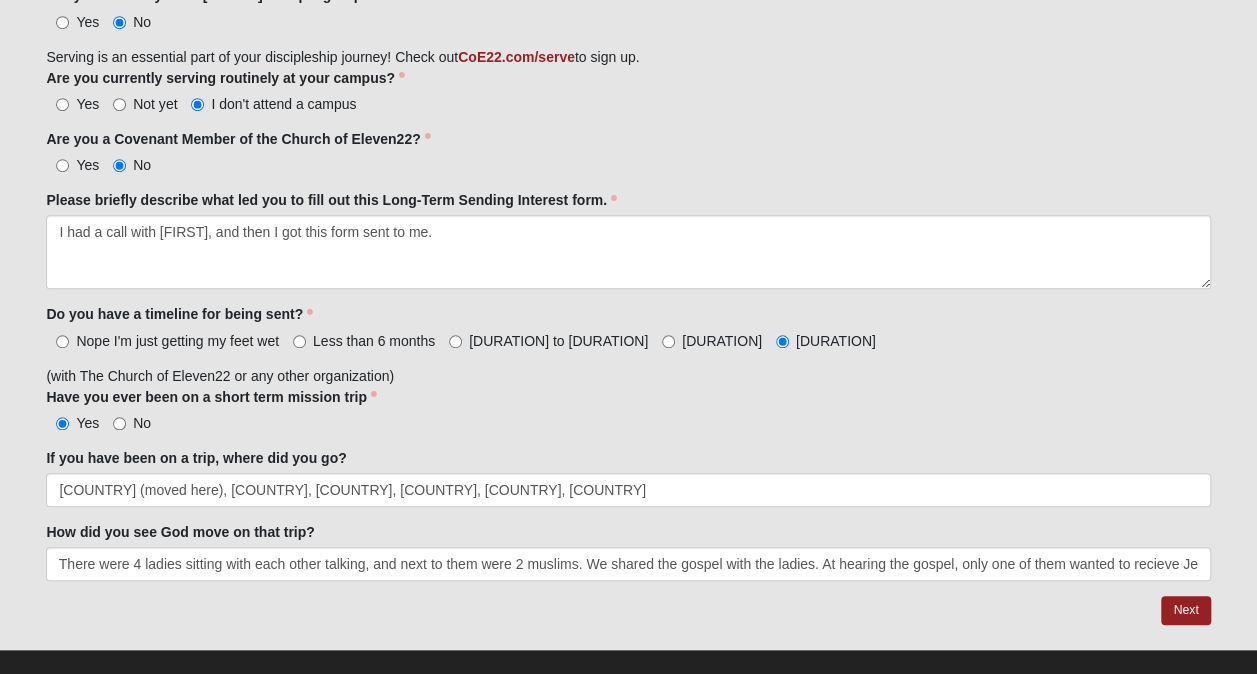 scroll, scrollTop: 0, scrollLeft: 0, axis: both 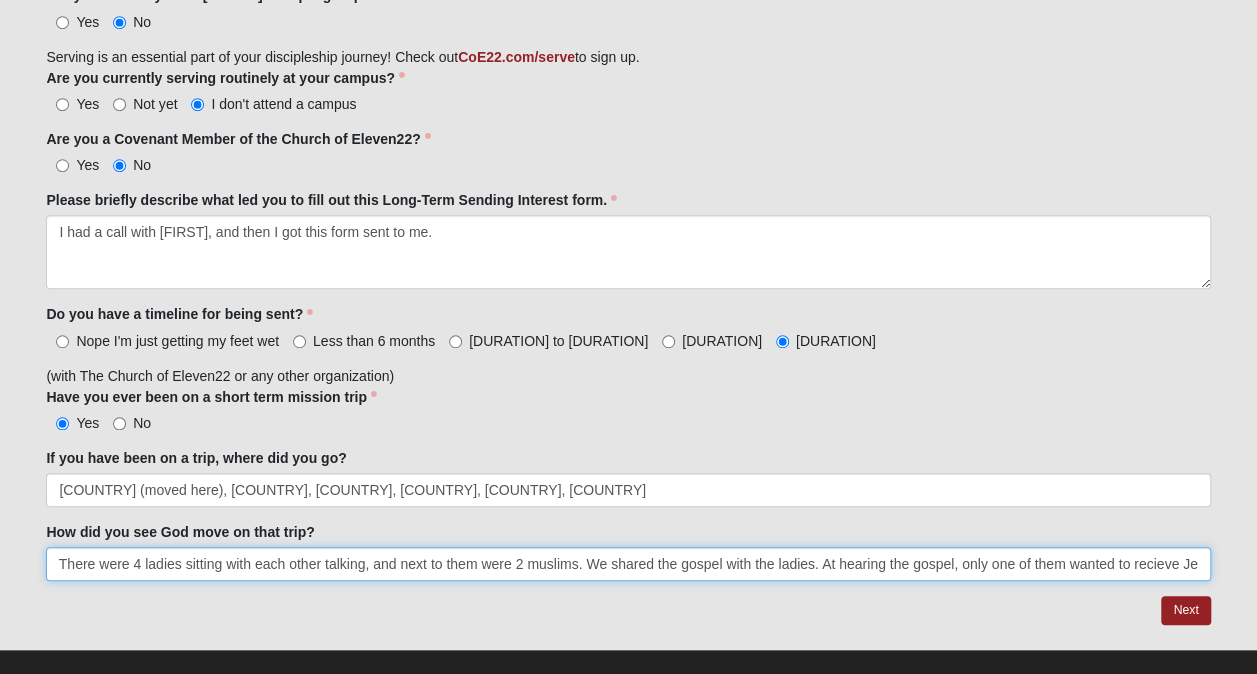 drag, startPoint x: 1166, startPoint y: 560, endPoint x: 1251, endPoint y: 560, distance: 85 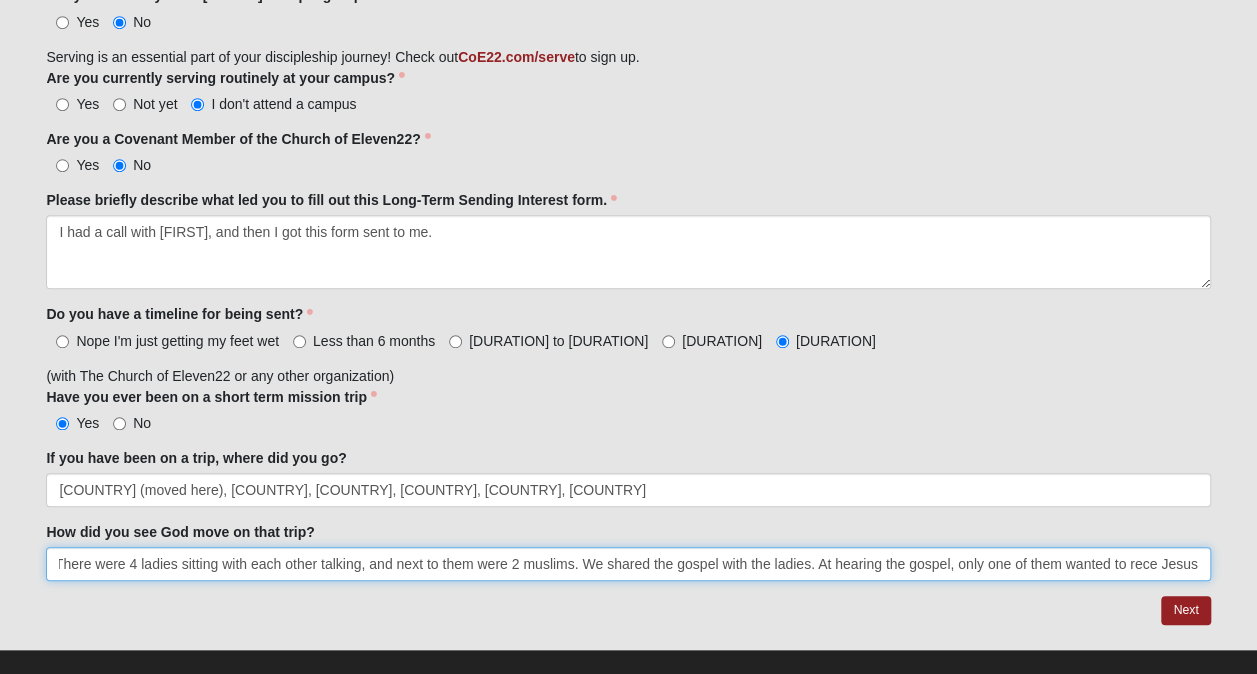 scroll, scrollTop: 0, scrollLeft: 816, axis: horizontal 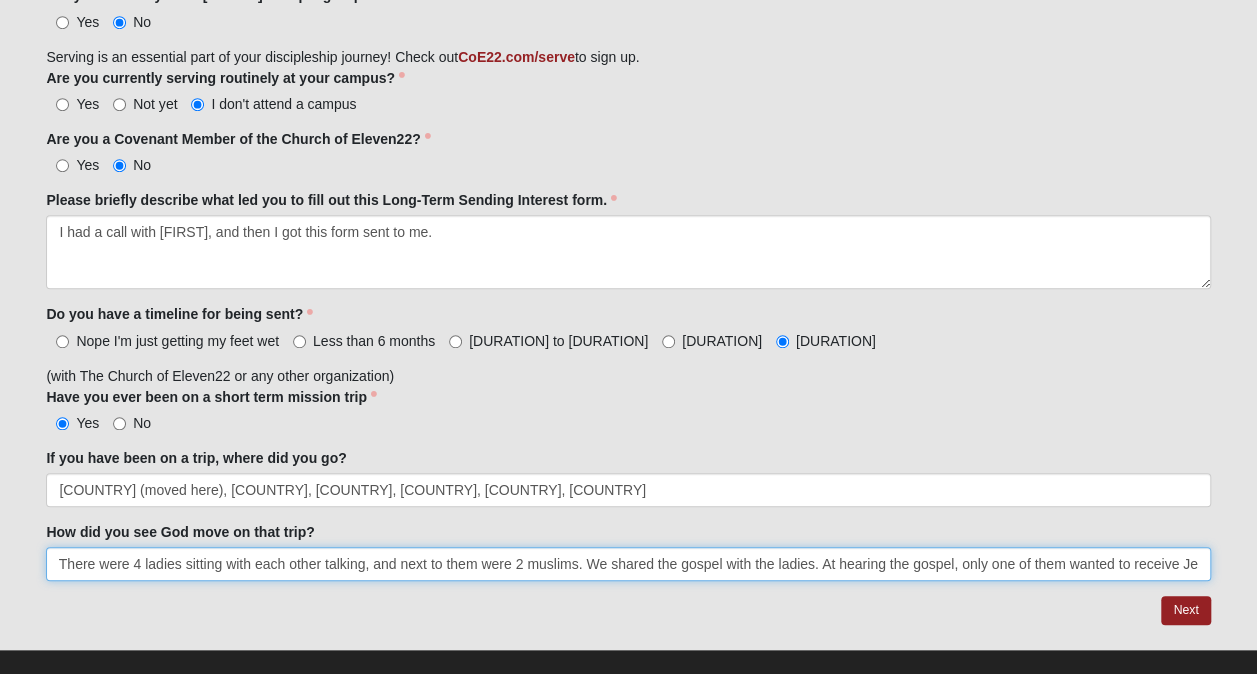 drag, startPoint x: 1188, startPoint y: 566, endPoint x: 1230, endPoint y: 565, distance: 42.0119 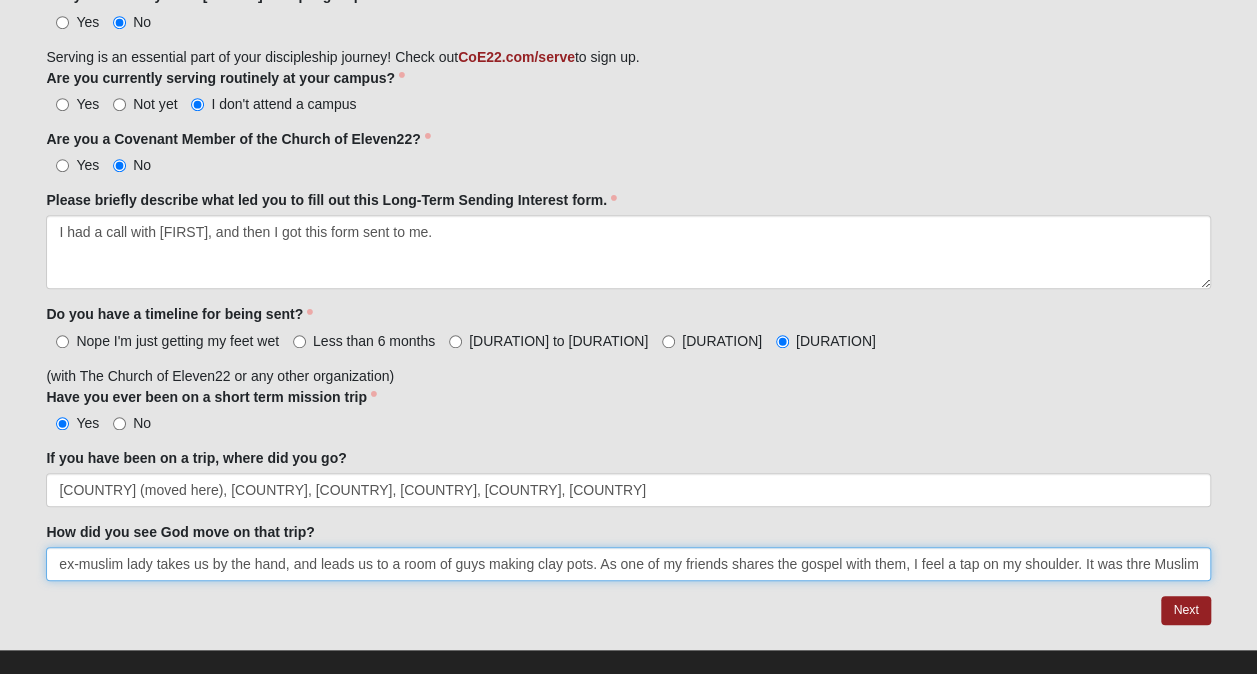 scroll, scrollTop: 0, scrollLeft: 4335, axis: horizontal 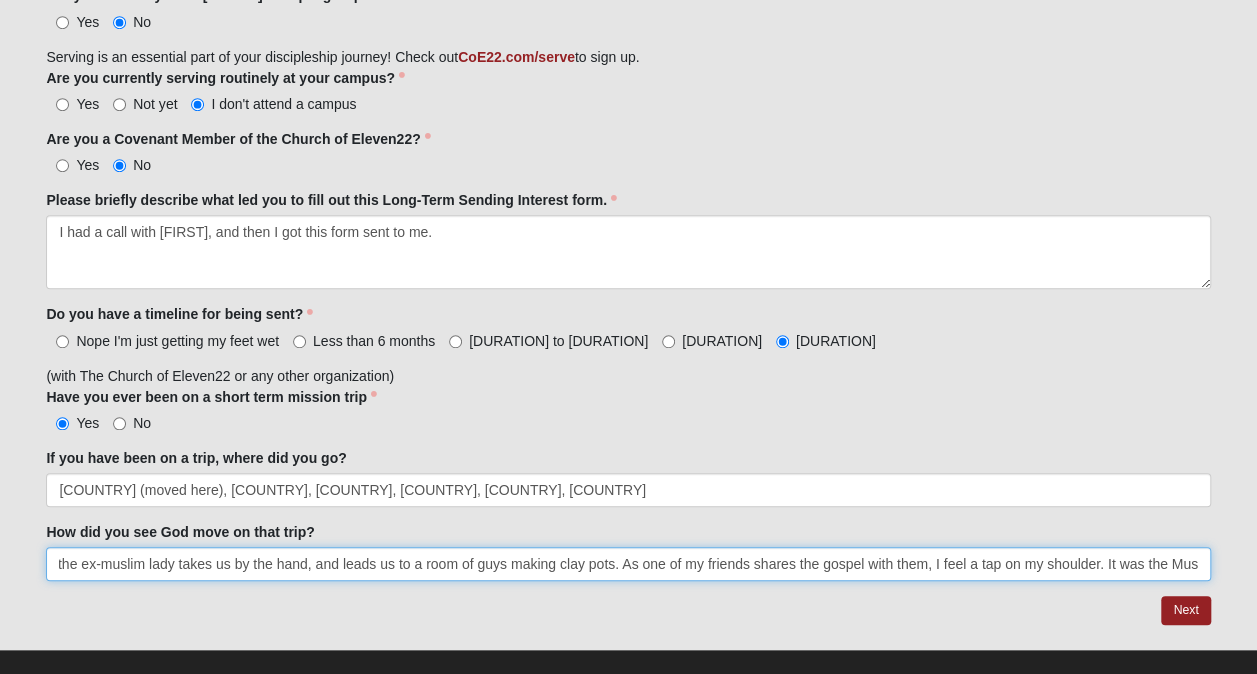 click on "I think one of my favorite testimonies was in [COUNTRY]. We were in an area where there were a good number of Muslims. One time, There were 4 ladies sitting with each other talking, and next to them were 2 muslims. We shared the gospel with the ladies. At hearing the gospel, only one of them wanted to receive Jesus. She gave her life to Jesus, and then some demons manifested. In that moment she was completely freed. We explained to the other women that there is no God like our God. He is perfect light, and when light touches darkness, it has to leave. We explained why the name of Jesus has power. Then, all of the other ladies and the muslim woman gave their lives to Jesus. Then, the ex-muslim lady takes us by the hand, and leads us to a room of guys making clay pots. As one of my friends shares the gospel with them, I feel a tap on my shoulder. It was the Muslim" at bounding box center (628, 564) 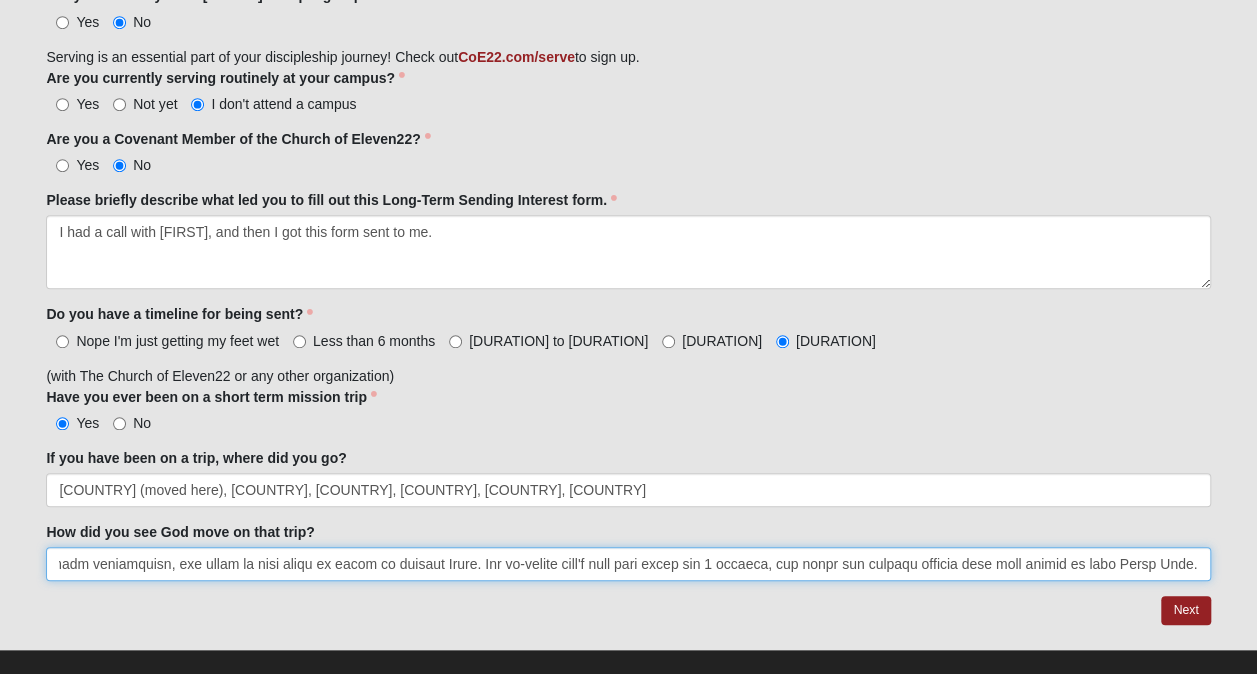scroll, scrollTop: 0, scrollLeft: 5958, axis: horizontal 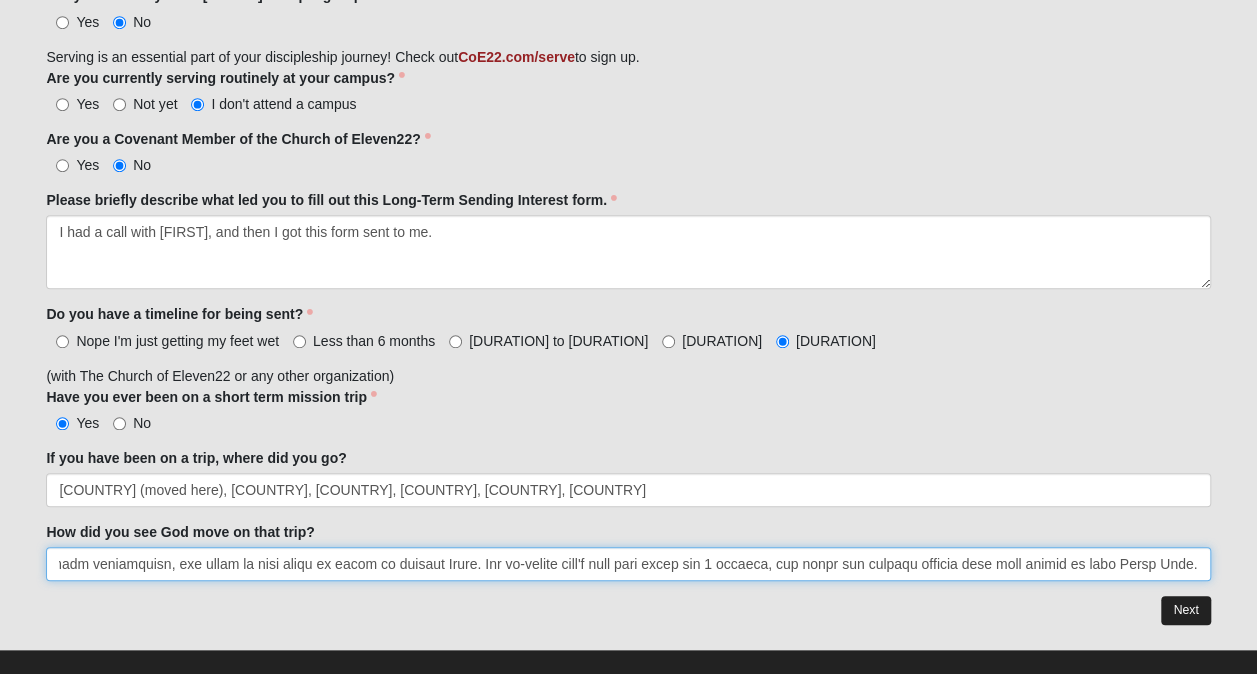type on "I think one of my favorite testimonies was in [COUNTRY]. We were in an area where there were a good number of Muslims. One time, There were 4 ladies sitting with each other talking, and next to them were 2 muslims. We shared the gospel with the ladies. At hearing the gospel, only one of them wanted to receive Jesus. She gave her life to Jesus, and then some demons manifested. In that moment she was completely freed. We explained to the other women that there is no God like our God. He is perfect light, and when light touches darkness, it has to leave. We explained why the name of Jesus has power. Then, all of the other ladies and the muslim woman gave their lives to Jesus. Then, the ex-muslim lady takes us by the hand, and leads us to a room of guys making clay pots. As one of my friends shares the gospel with them, I feel a tap on my shoulder. It was the Muslim lady. She brought me over to another woman I hadn't seen before. Through translation, she tells me that woman is ready to recieve Jesus. The ex-mus..." 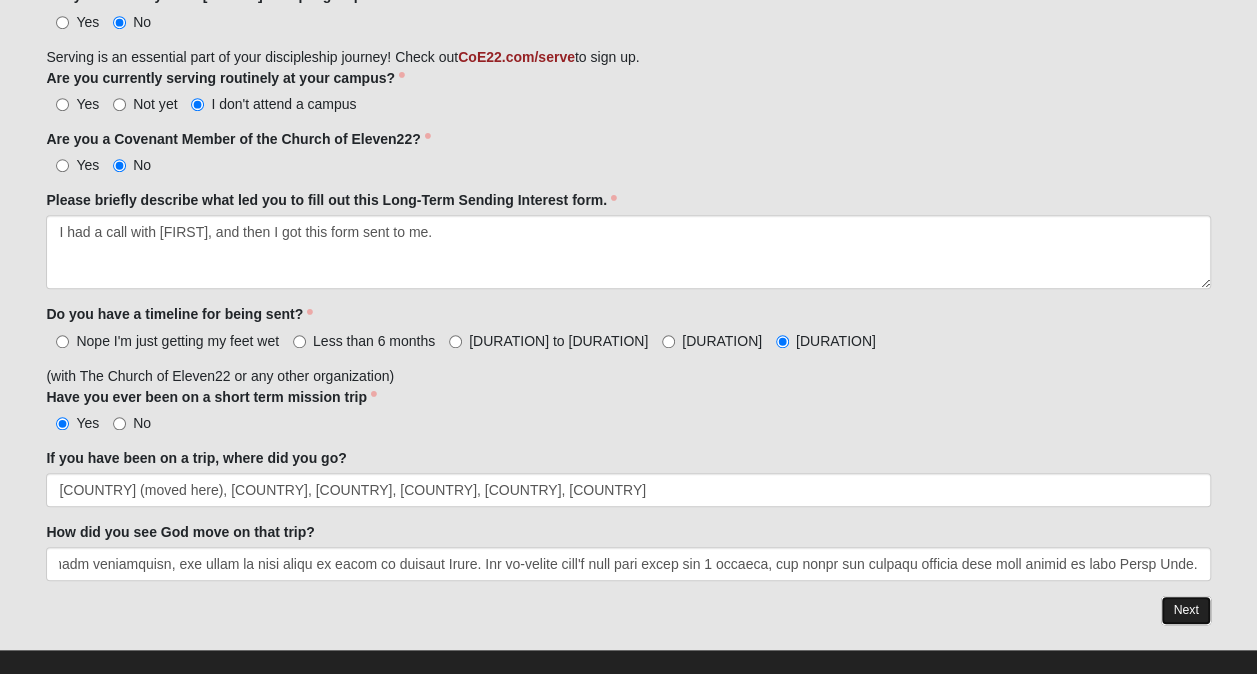 click on "Next" at bounding box center (1185, 610) 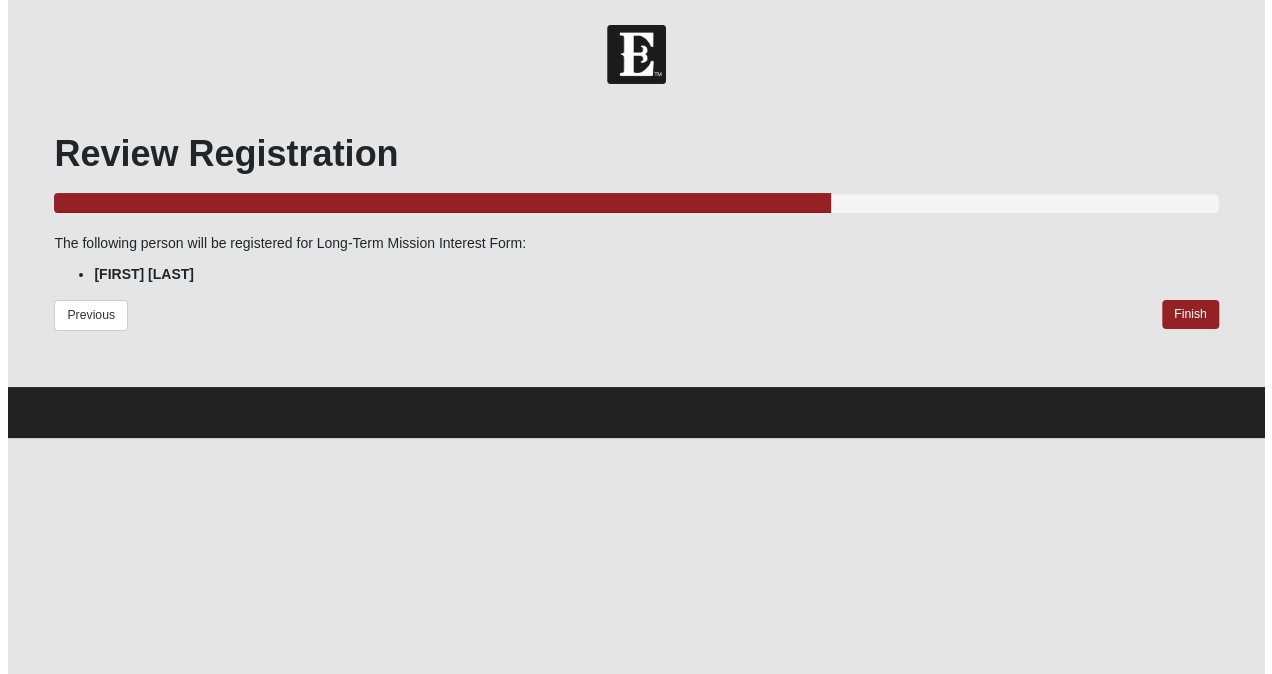 scroll, scrollTop: 0, scrollLeft: 0, axis: both 